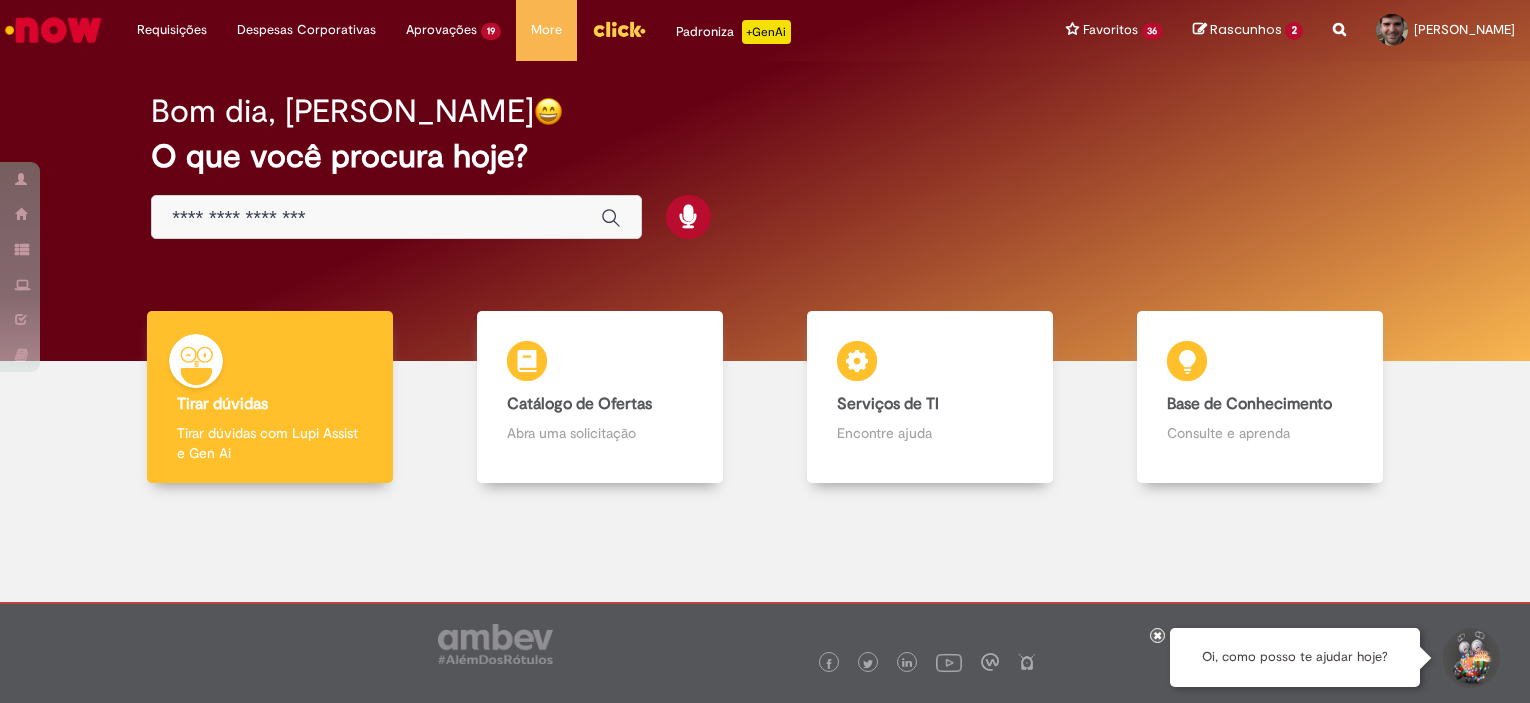 scroll, scrollTop: 0, scrollLeft: 0, axis: both 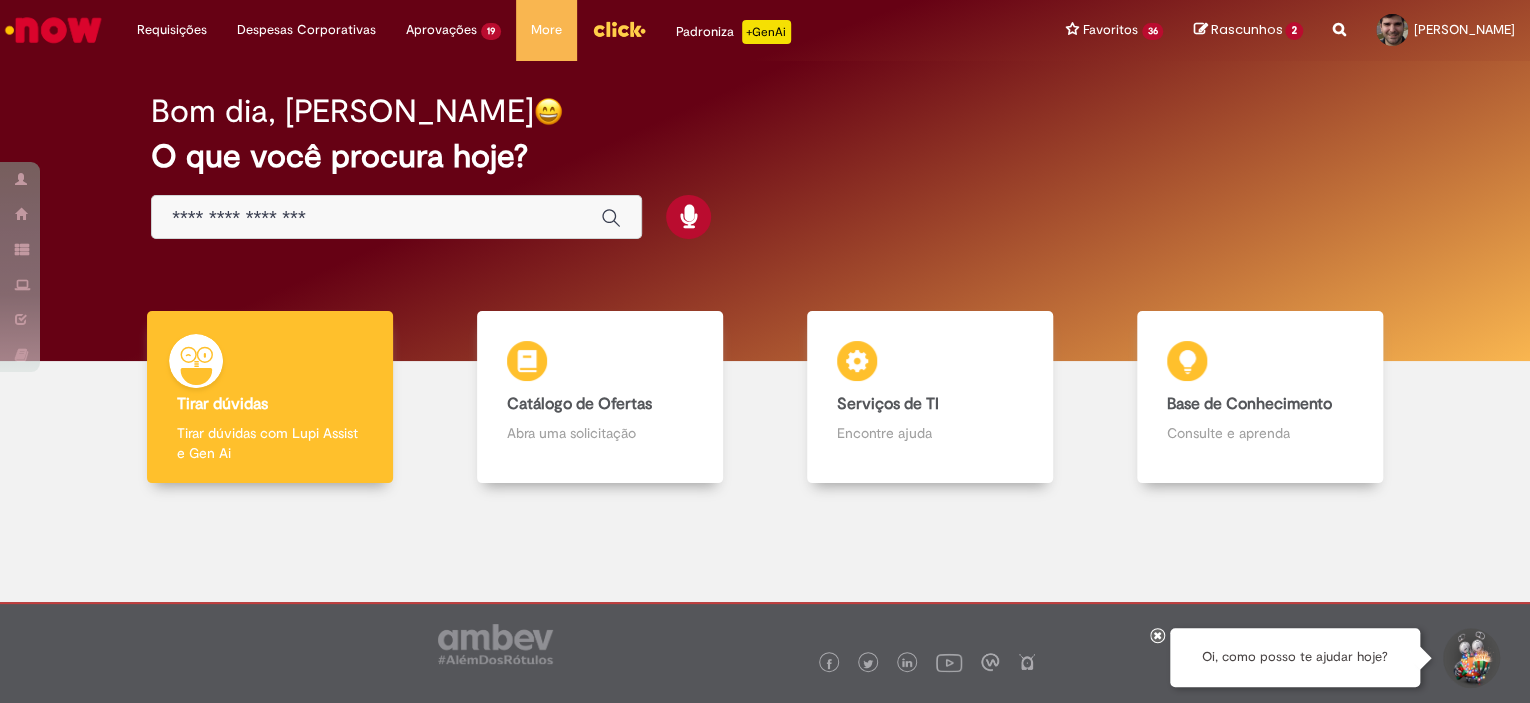 click at bounding box center (396, 217) 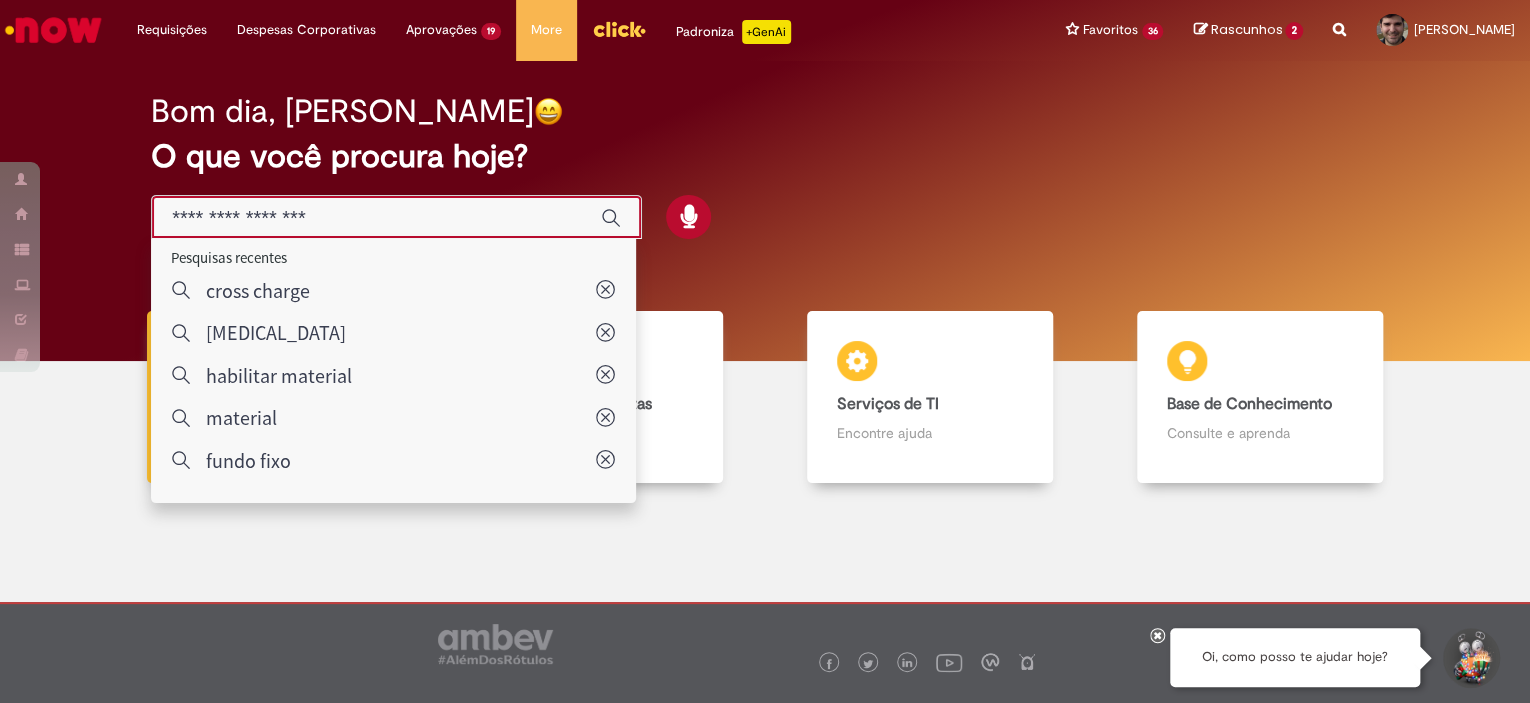 click at bounding box center [376, 218] 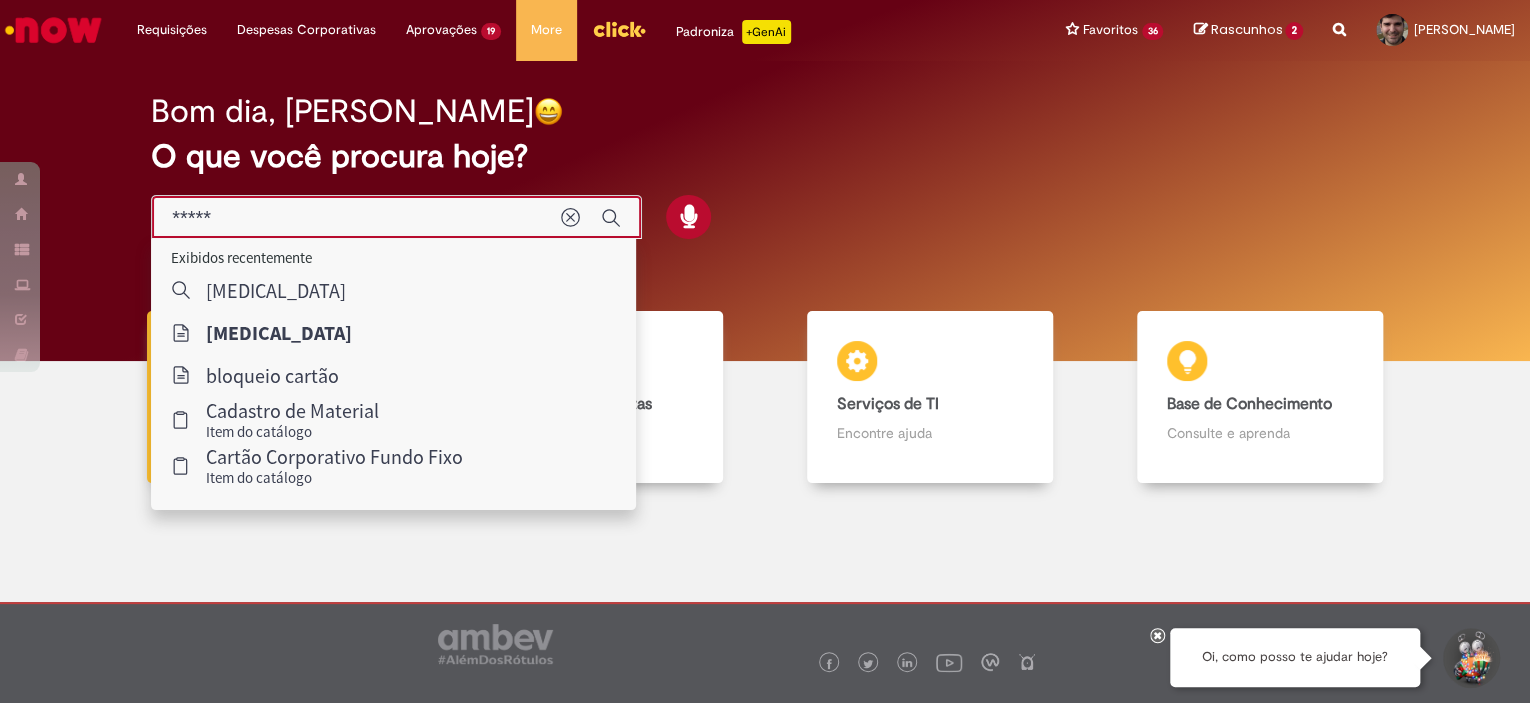 type on "*****" 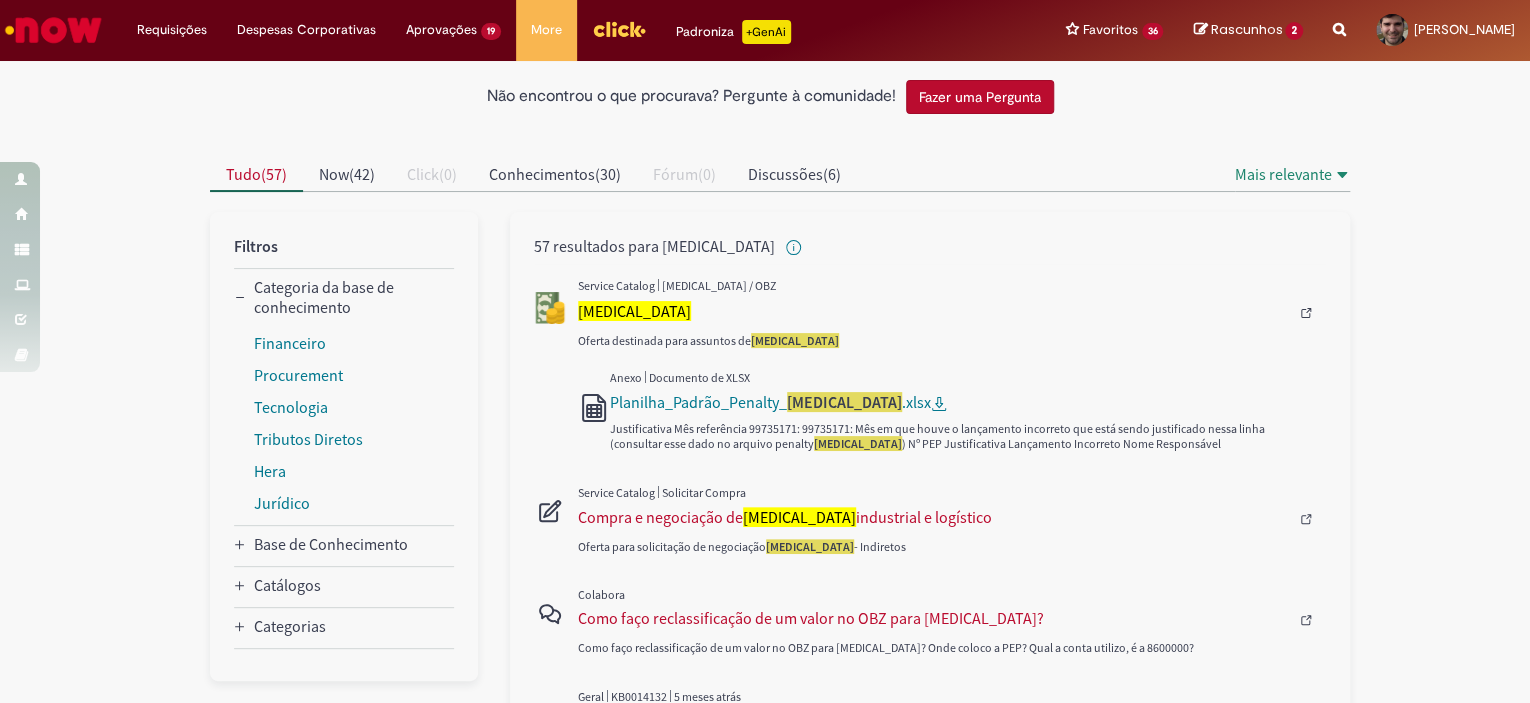 scroll, scrollTop: 100, scrollLeft: 0, axis: vertical 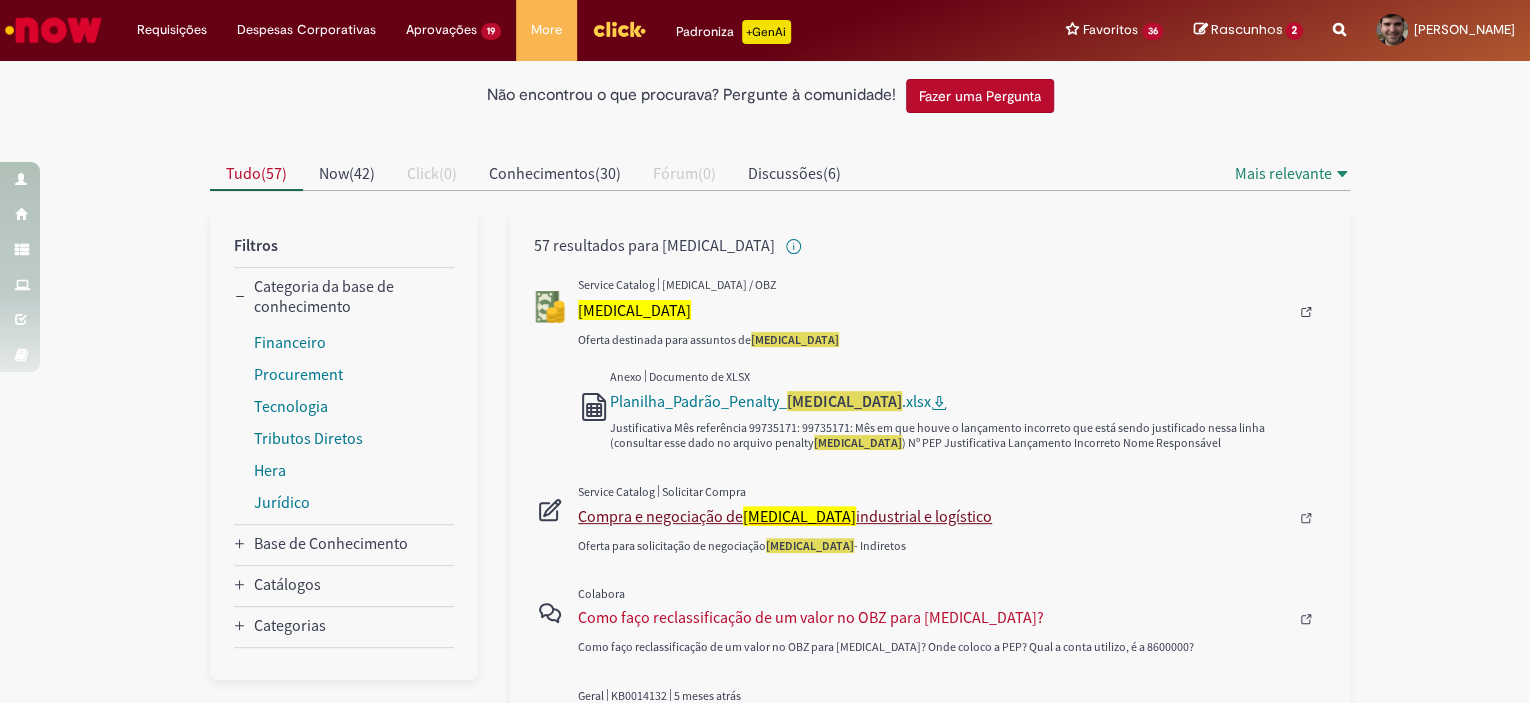 click on "Compra e negociação de  [MEDICAL_DATA]  industrial e logístico" at bounding box center (933, 516) 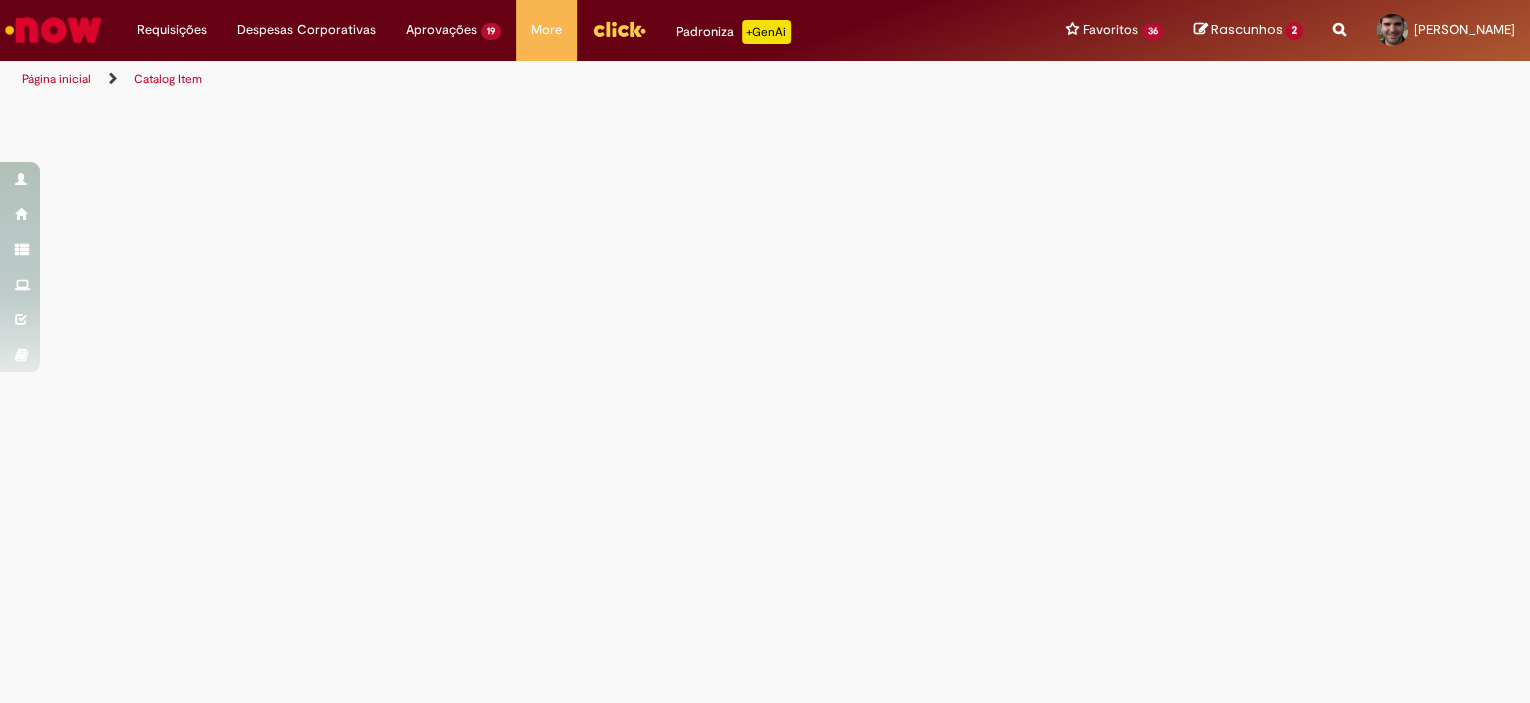 scroll, scrollTop: 0, scrollLeft: 0, axis: both 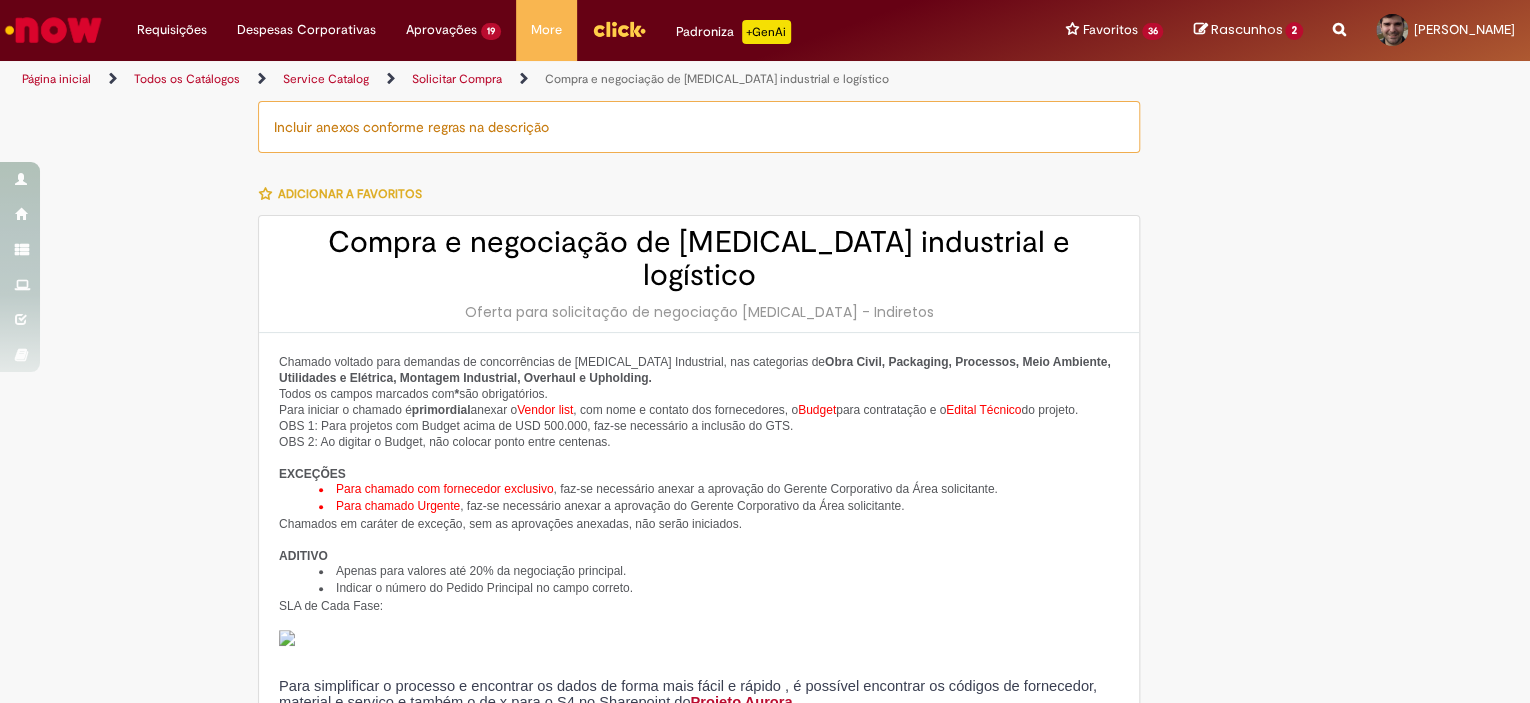 type on "********" 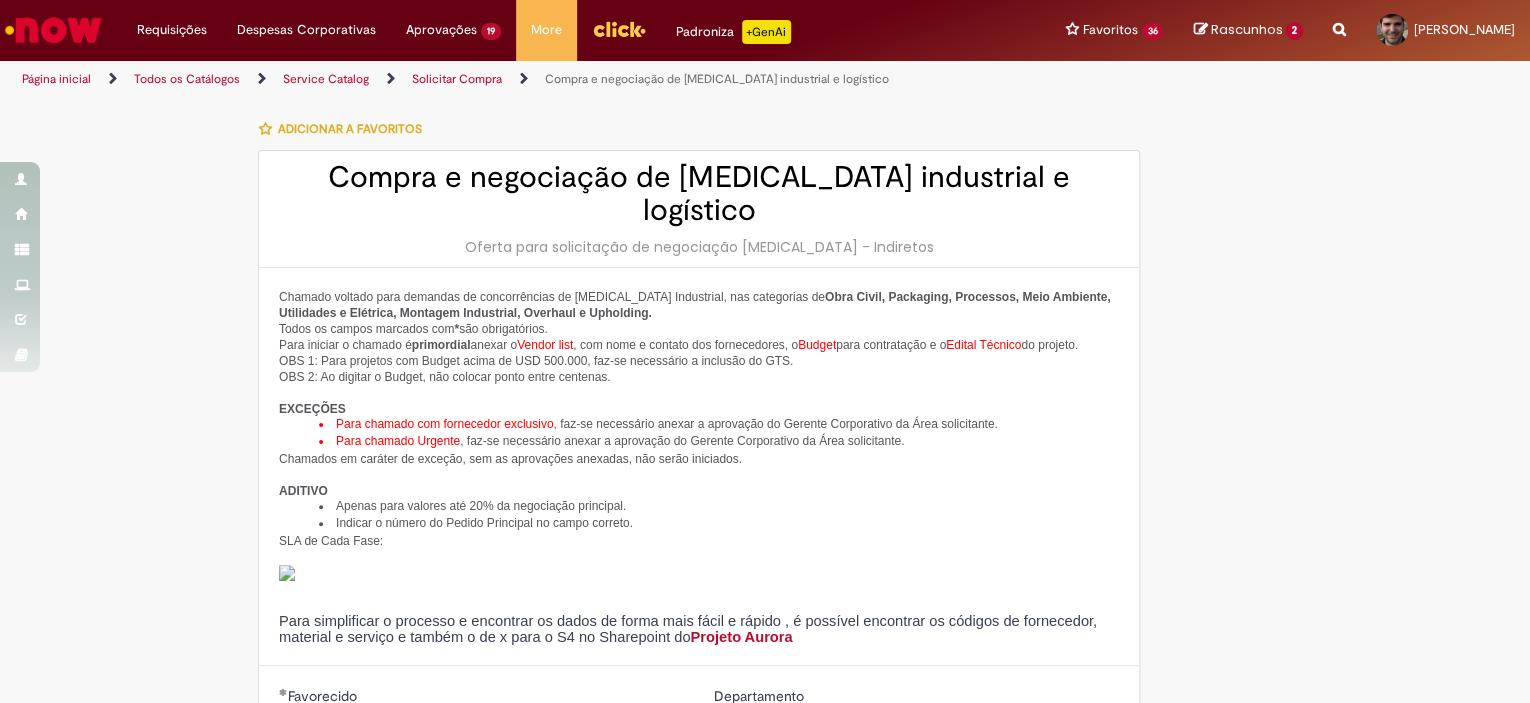 scroll, scrollTop: 100, scrollLeft: 0, axis: vertical 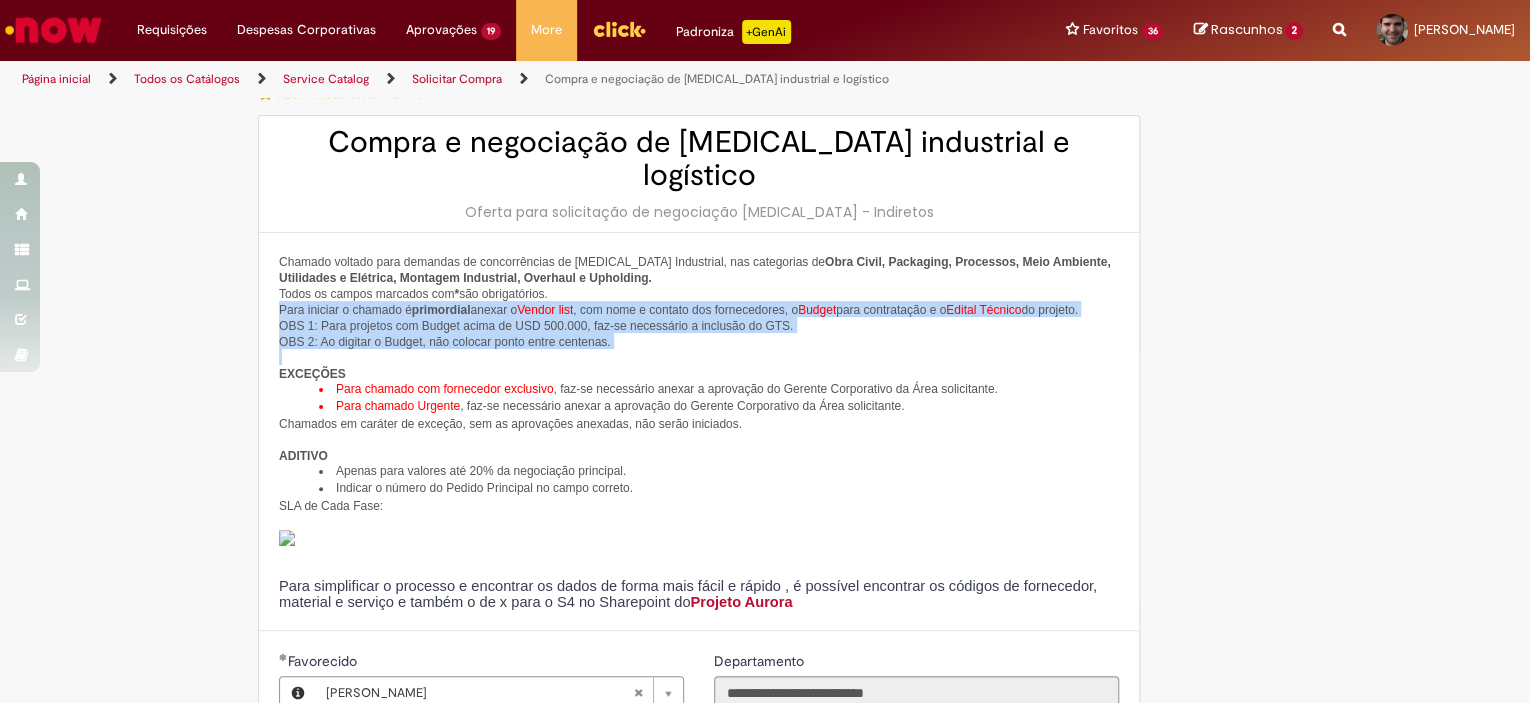 drag, startPoint x: 671, startPoint y: 259, endPoint x: 711, endPoint y: 353, distance: 102.156746 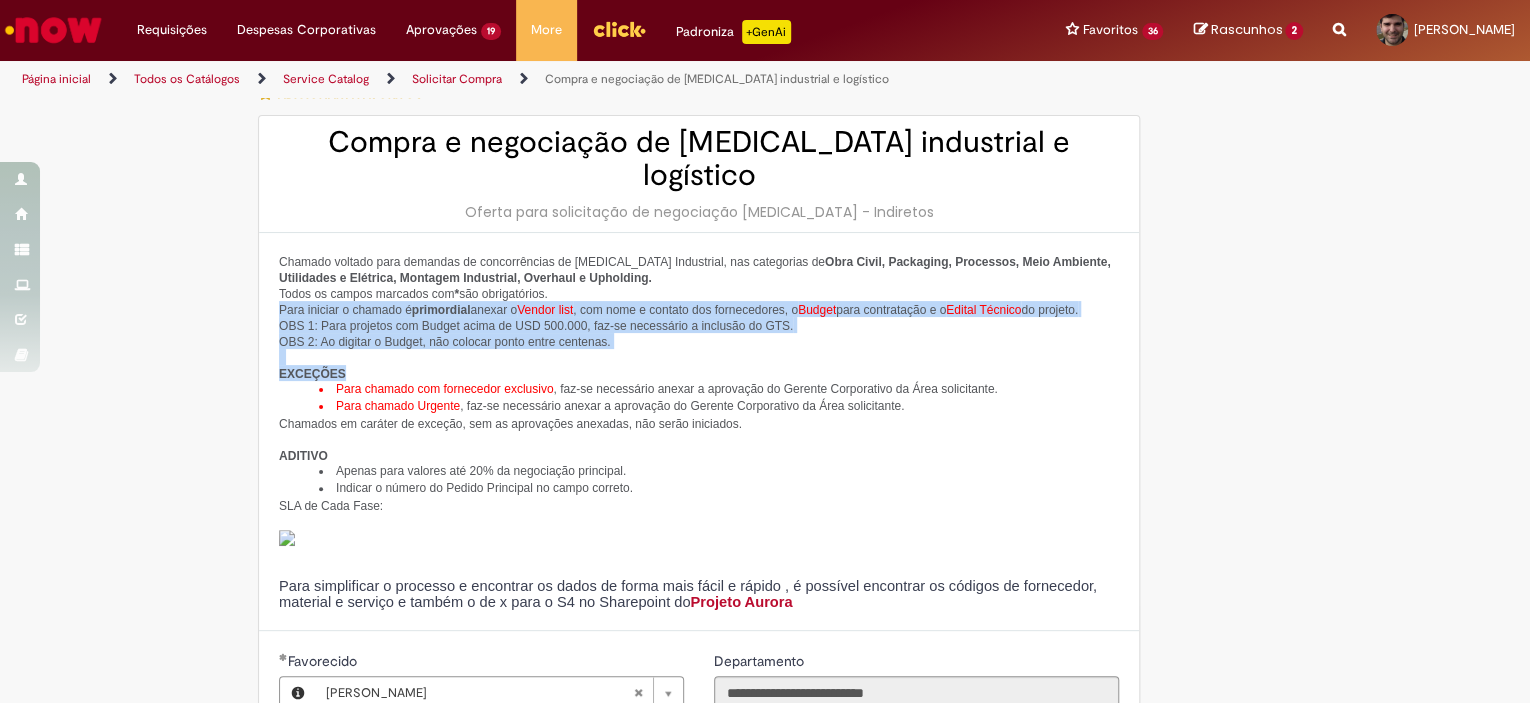 click on "EXCEÇÕES" at bounding box center (699, 373) 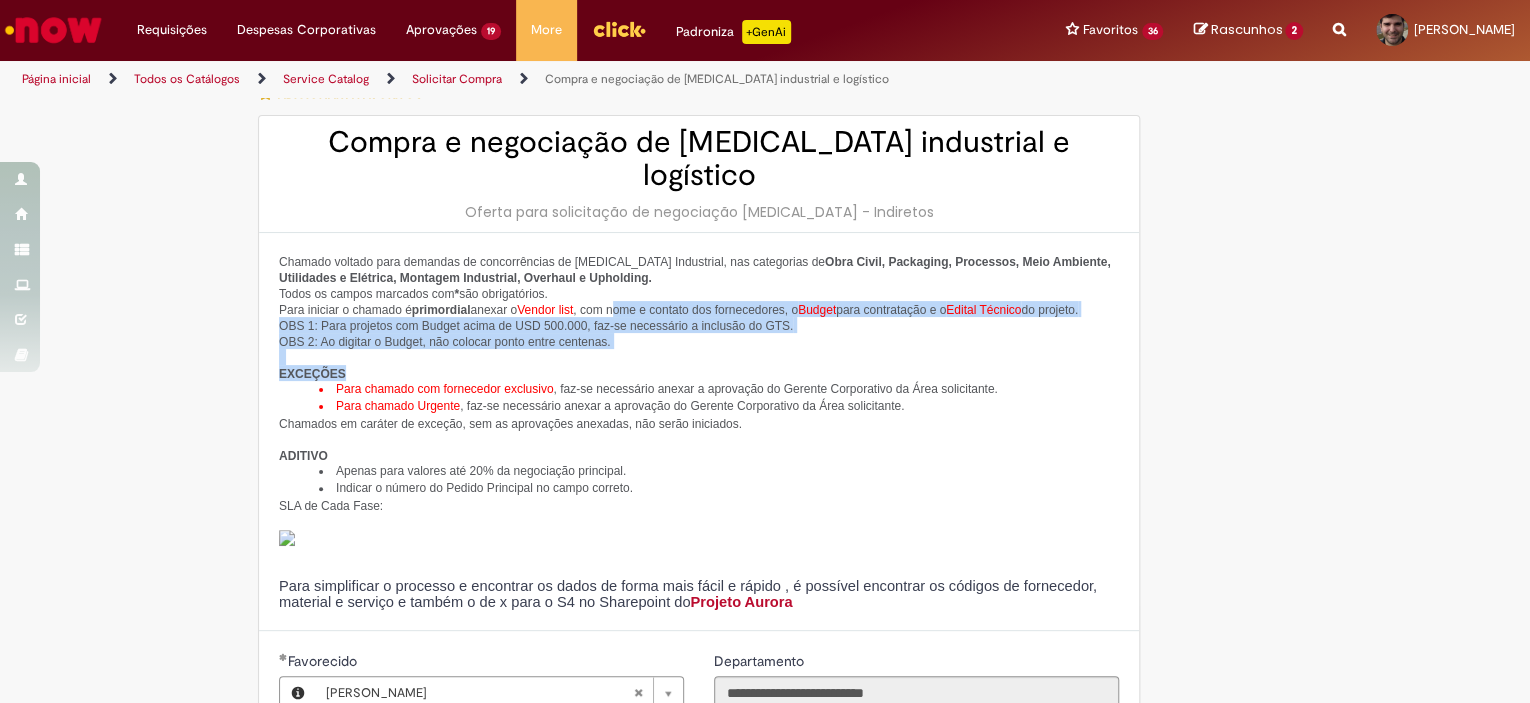 drag, startPoint x: 611, startPoint y: 284, endPoint x: 817, endPoint y: 351, distance: 216.6218 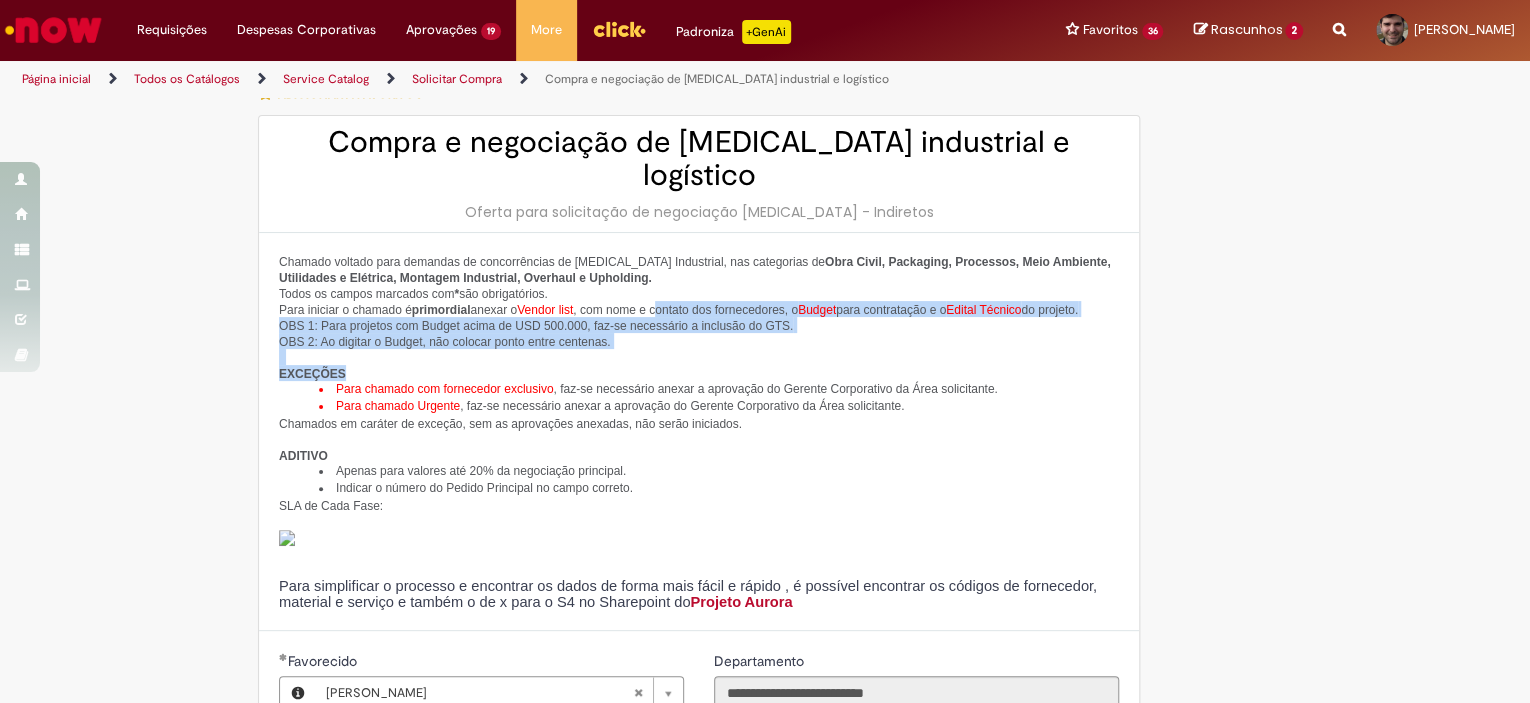 drag, startPoint x: 764, startPoint y: 330, endPoint x: 784, endPoint y: 344, distance: 24.41311 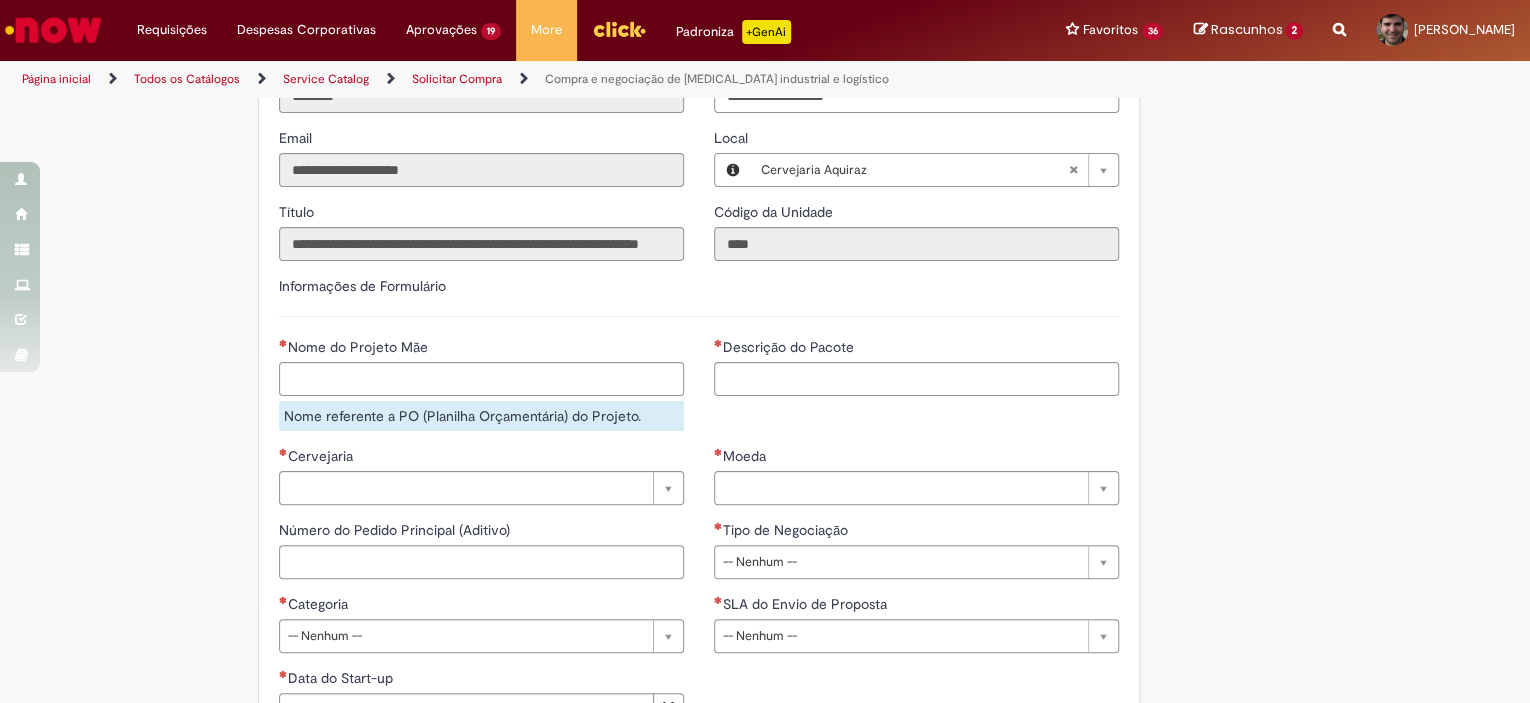 scroll, scrollTop: 900, scrollLeft: 0, axis: vertical 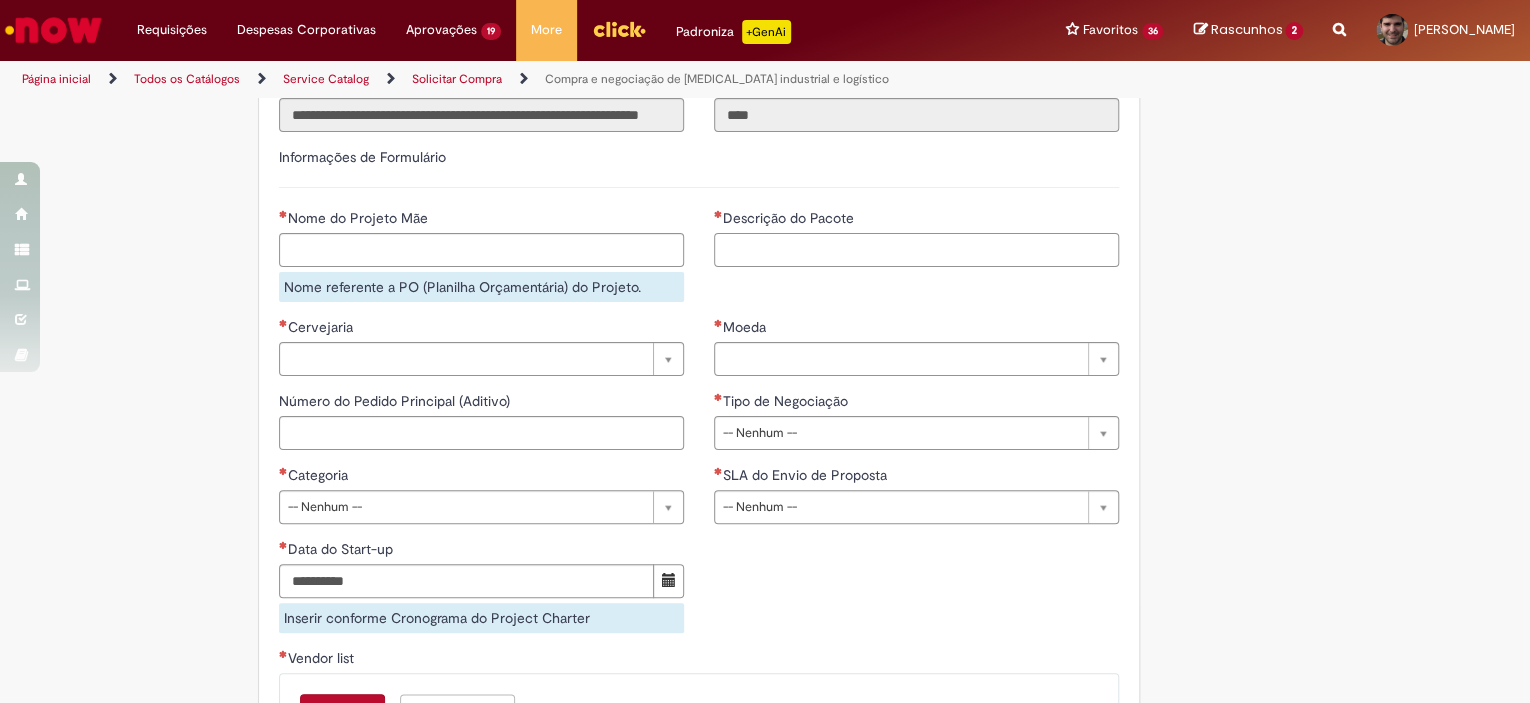 click on "Descrição do Pacote" at bounding box center (916, 250) 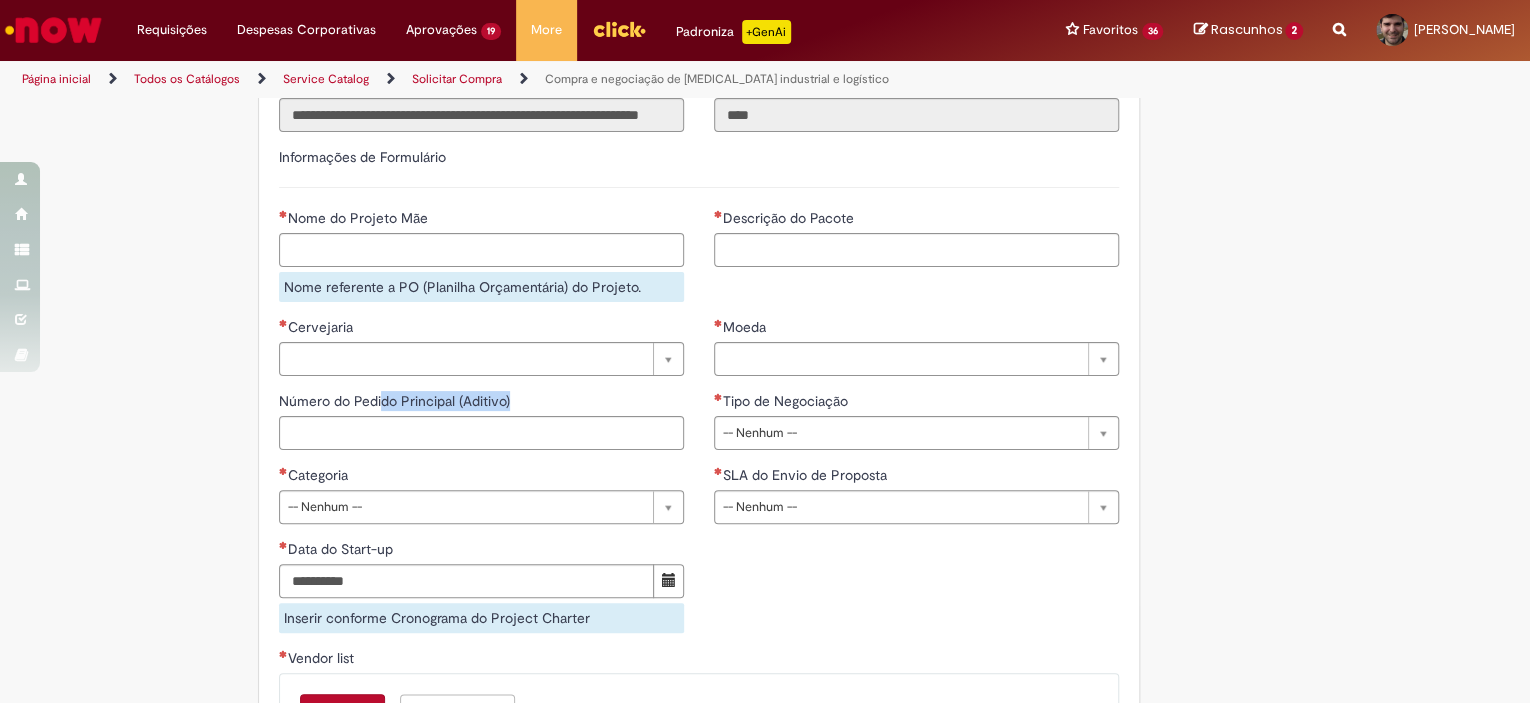 drag, startPoint x: 375, startPoint y: 391, endPoint x: 516, endPoint y: 392, distance: 141.00354 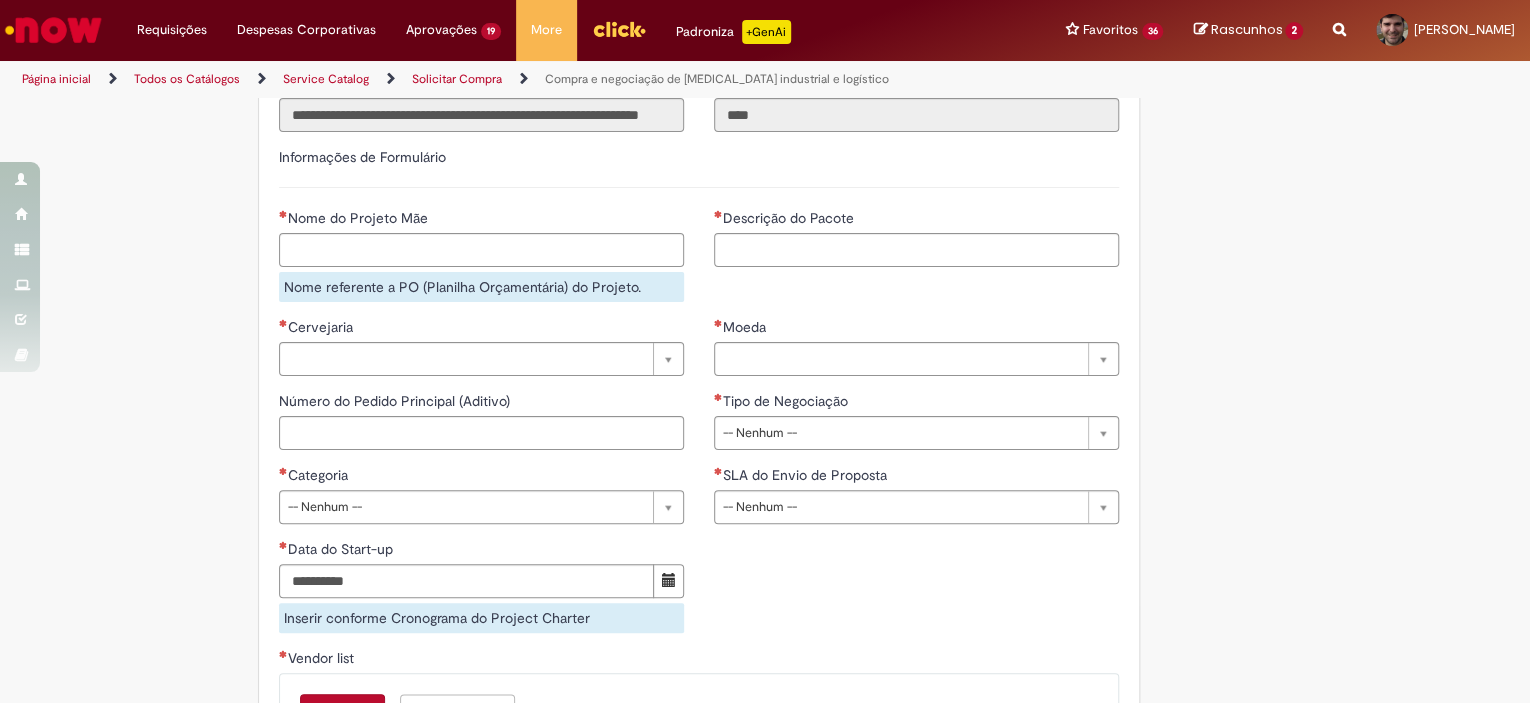 click on "Número do Pedido Principal (Aditivo)" at bounding box center [481, 403] 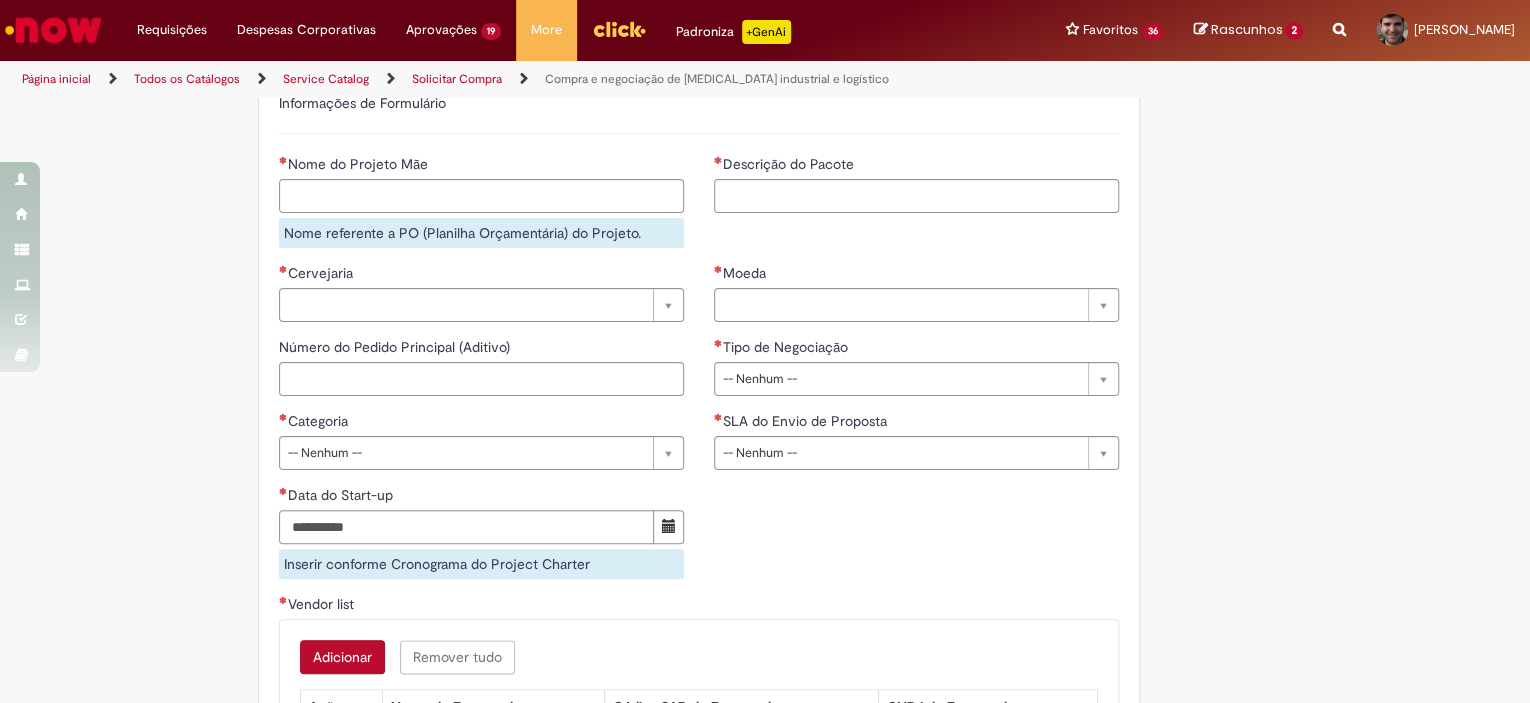 scroll, scrollTop: 1000, scrollLeft: 0, axis: vertical 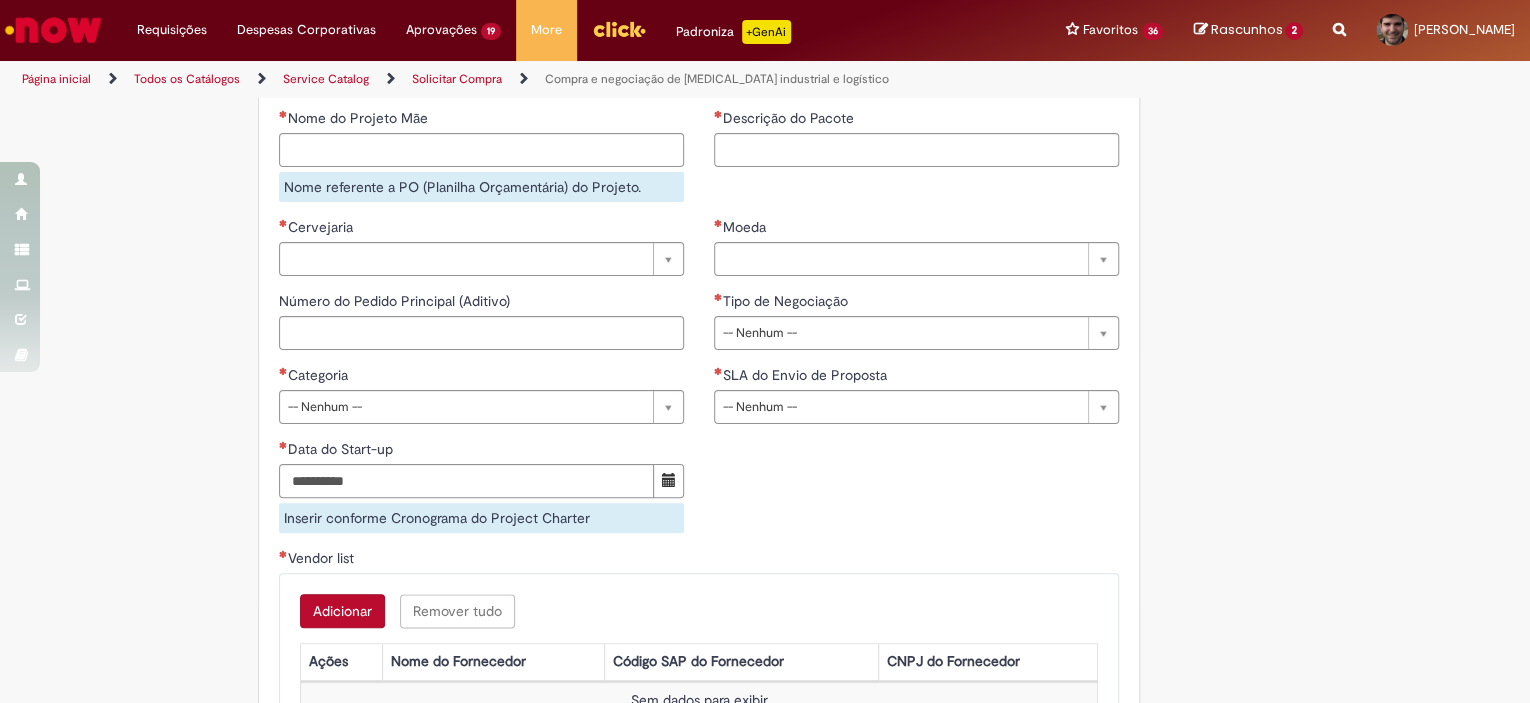 click on "Categoria" at bounding box center [481, 377] 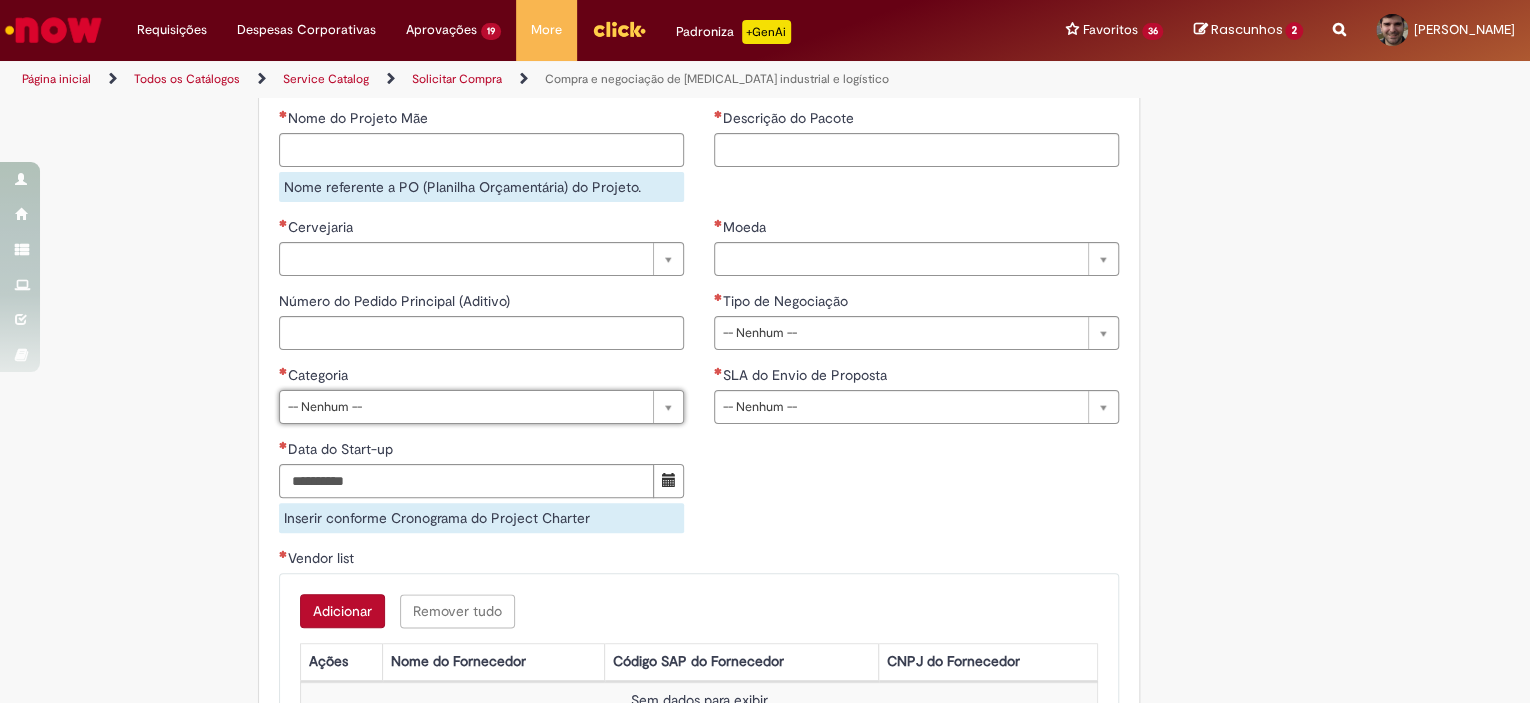 click on "Tire dúvidas com LupiAssist    +GenAI
Oi! Eu sou LupiAssist, uma Inteligência Artificial Generativa em constante aprendizado   Meu conteúdo é monitorado para trazer uma melhor experiência
Dúvidas comuns:
Só mais um instante, estou consultando nossas bases de conhecimento  e escrevendo a melhor resposta pra você!
Title
Lorem ipsum dolor sit amet    Fazer uma nova pergunta
Gerei esta resposta utilizando IA Generativa em conjunto com os nossos padrões. Em caso de divergência, os documentos oficiais prevalecerão.
Saiba mais em:
Ou ligue para:
E aí, te ajudei?
Sim, obrigado!" at bounding box center [765, 34] 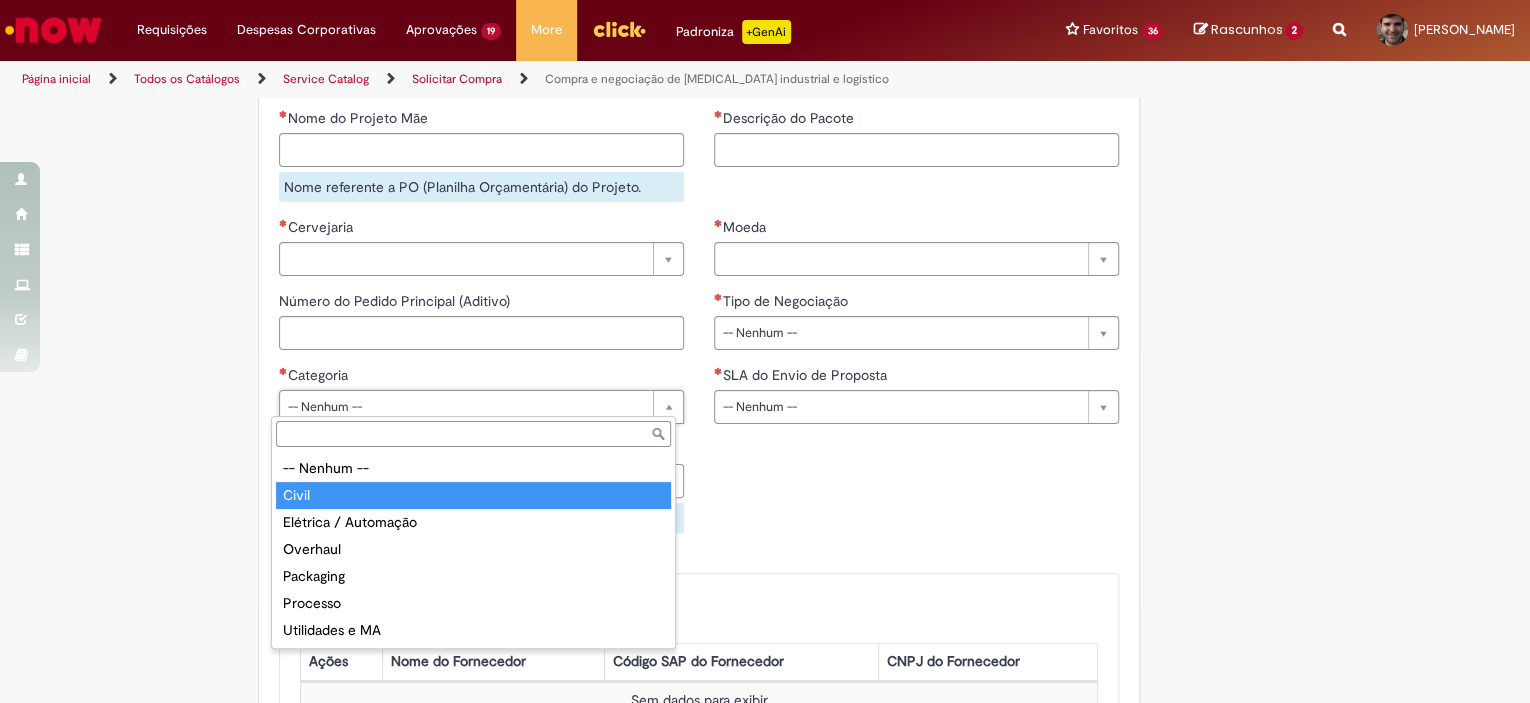 type on "*****" 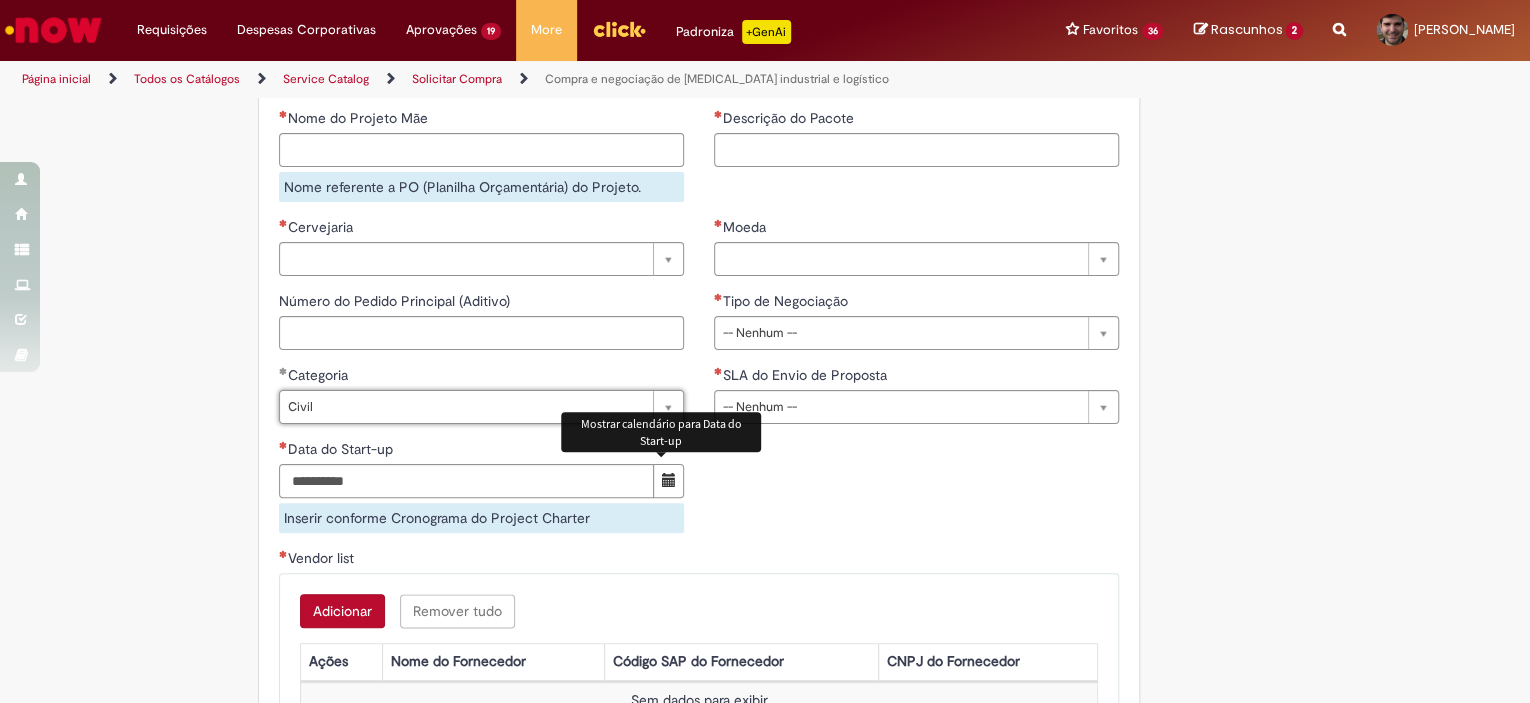 click on "**********" at bounding box center (699, 456) 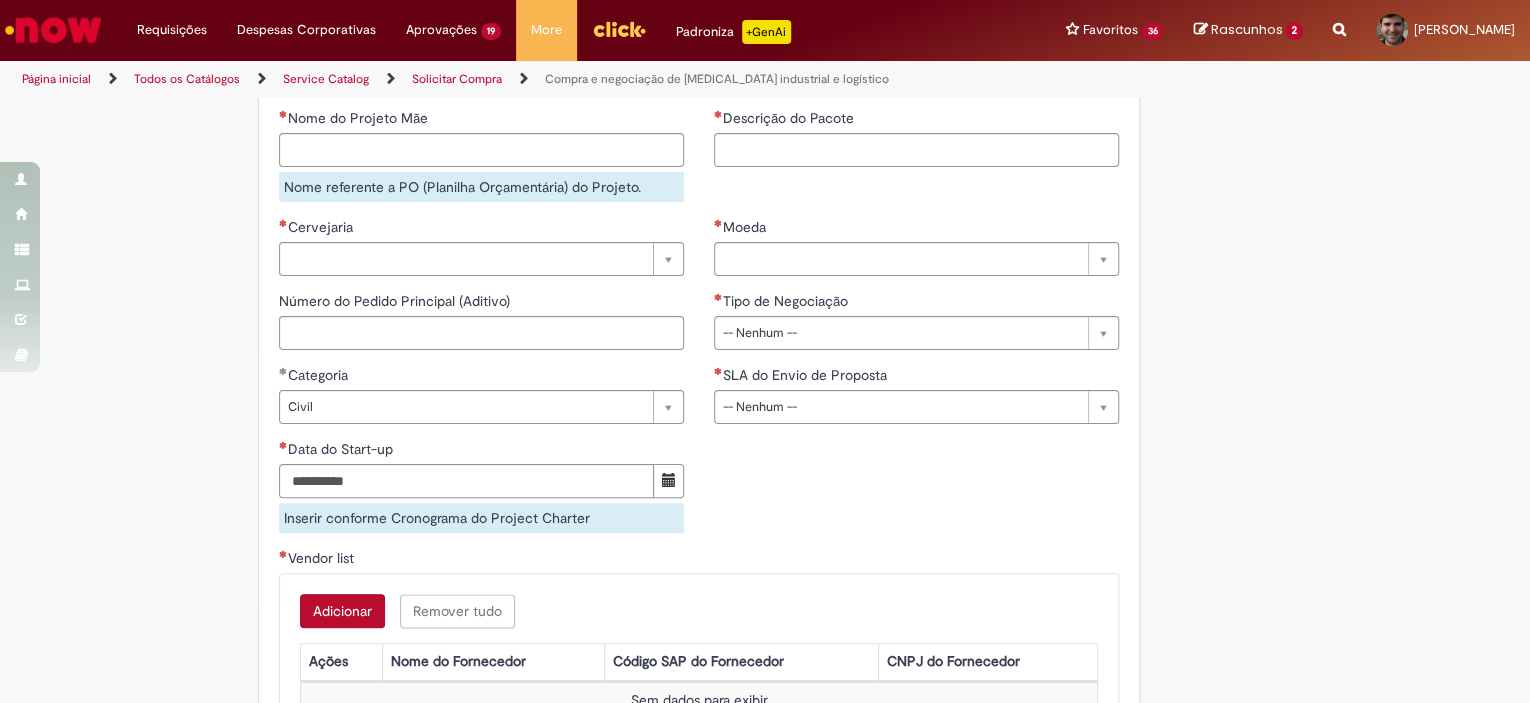 click on "**********" at bounding box center (916, 402) 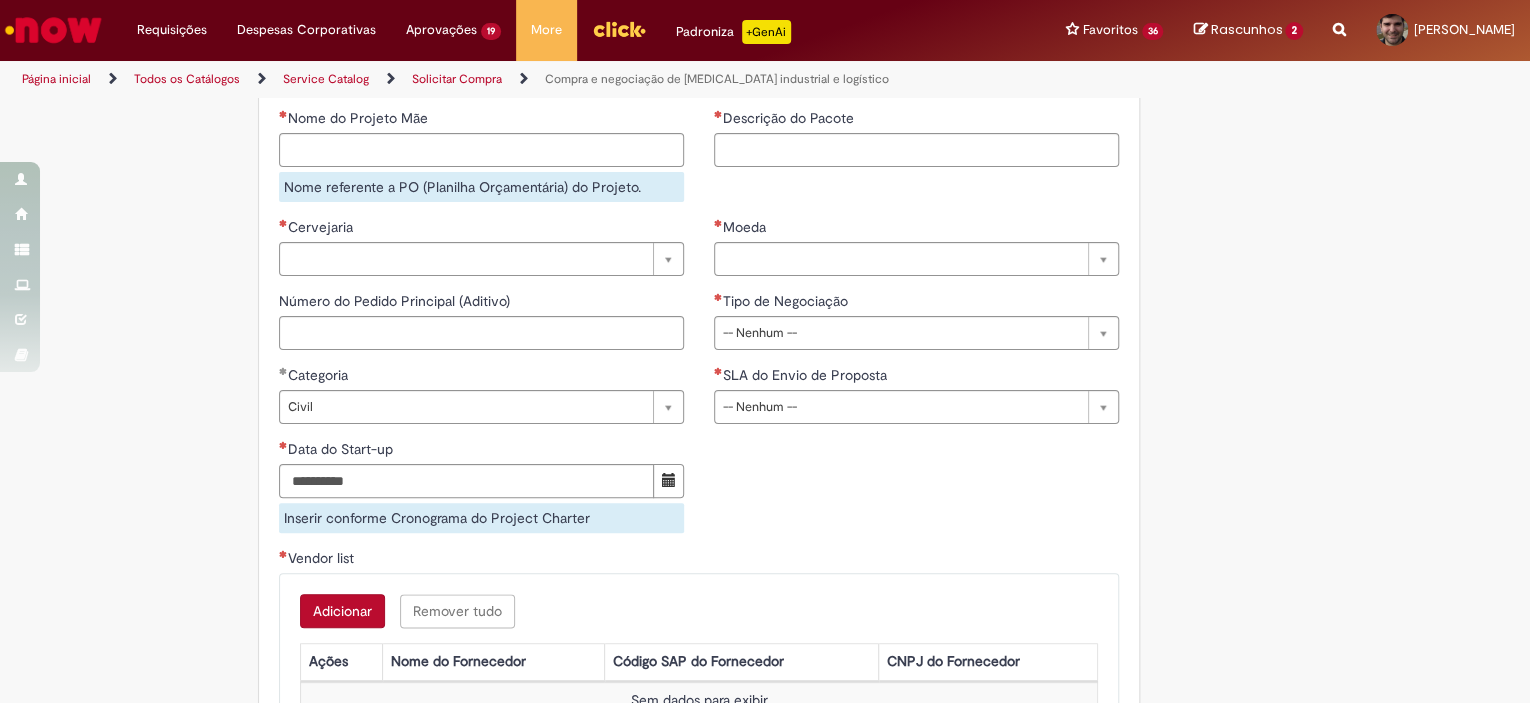 click on "Incluir anexos conforme regras na descrição
Adicionar a Favoritos
Compra e negociação de [MEDICAL_DATA] industrial e logístico
Oferta para solicitação de negociação [MEDICAL_DATA] - Indiretos
Chamado voltado para demandas de concorrências de [MEDICAL_DATA] Industrial, nas categorias de  Obra Civil, Packaging, Processos, Meio Ambiente, Utilidades e Elétrica, Montagem Industrial, Overhaul e Upholding.
Todos os campos marcados com  *  são obrigatórios.
Para iniciar o chamado é  primordial  anexar o  Vendor list , com nome e contato dos fornecedores, o  Budget  para contratação e o  Edital Técnico  do projeto. OBS 1: Para projetos com Budget acima de USD 500.000, faz-se necessário a inclusão do GTS. OBS 2: Ao digitar o Budget, não colocar ponto entre centenas.
EXCEÇÕES
Para chamado com fornecedor exclusivo
Para chamado Urgente
ADITIVO" at bounding box center [765, 33] 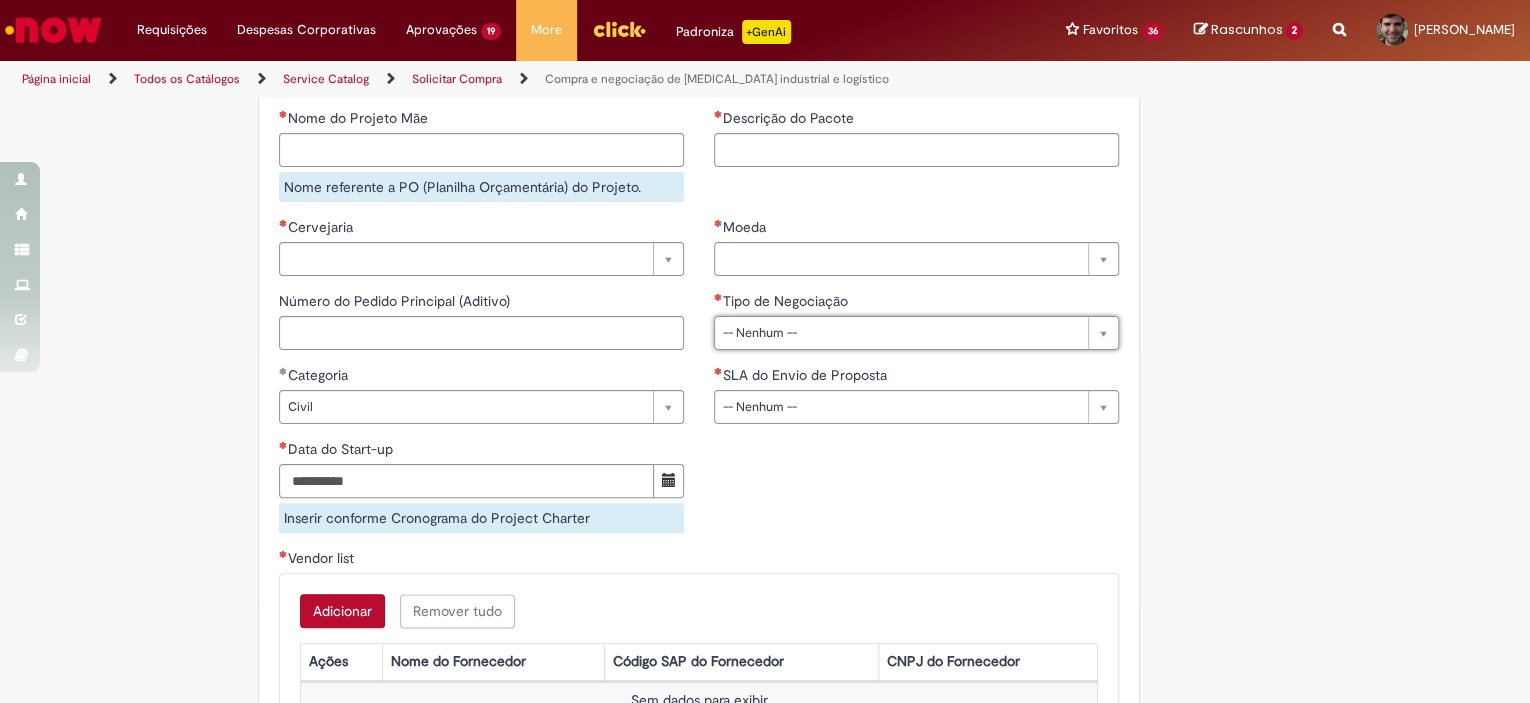drag, startPoint x: 763, startPoint y: 323, endPoint x: 1022, endPoint y: 414, distance: 274.5214 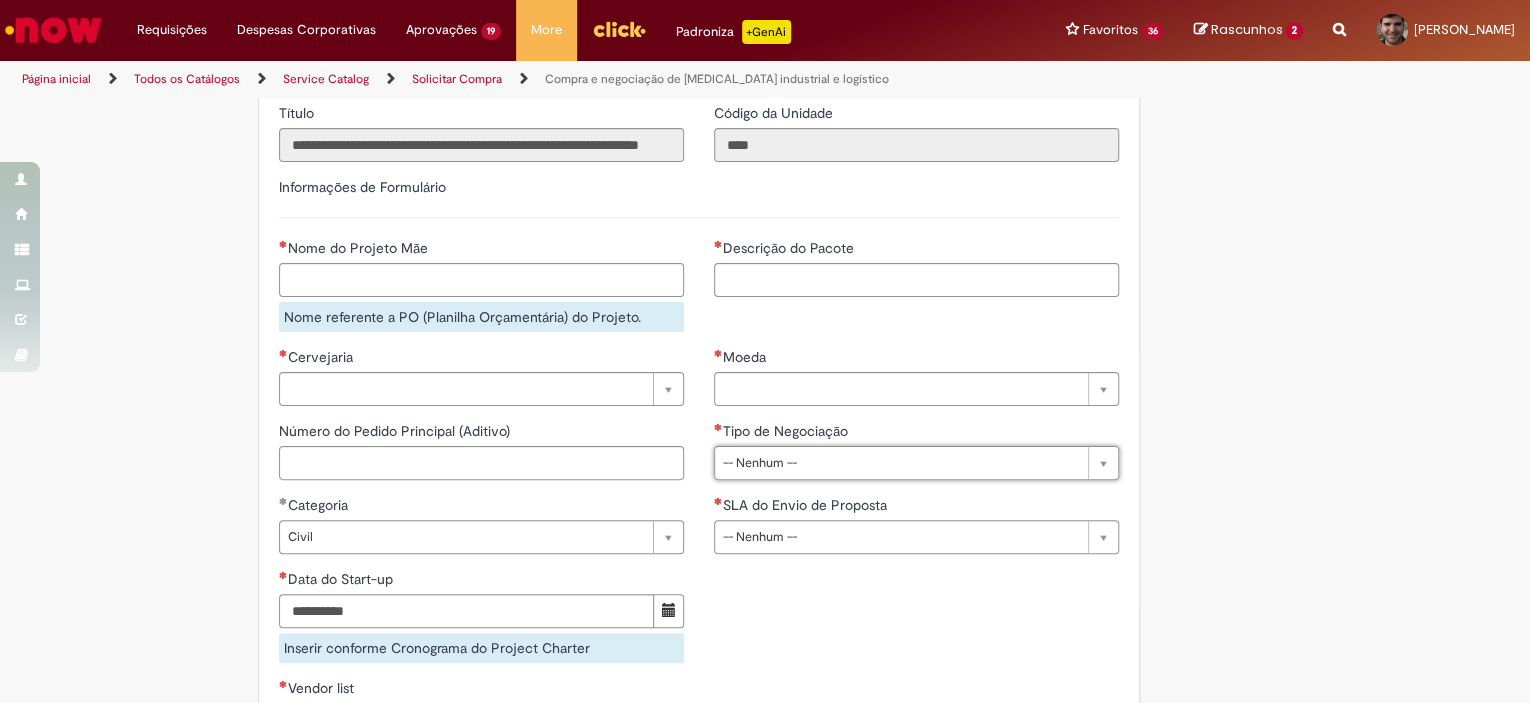 scroll, scrollTop: 856, scrollLeft: 0, axis: vertical 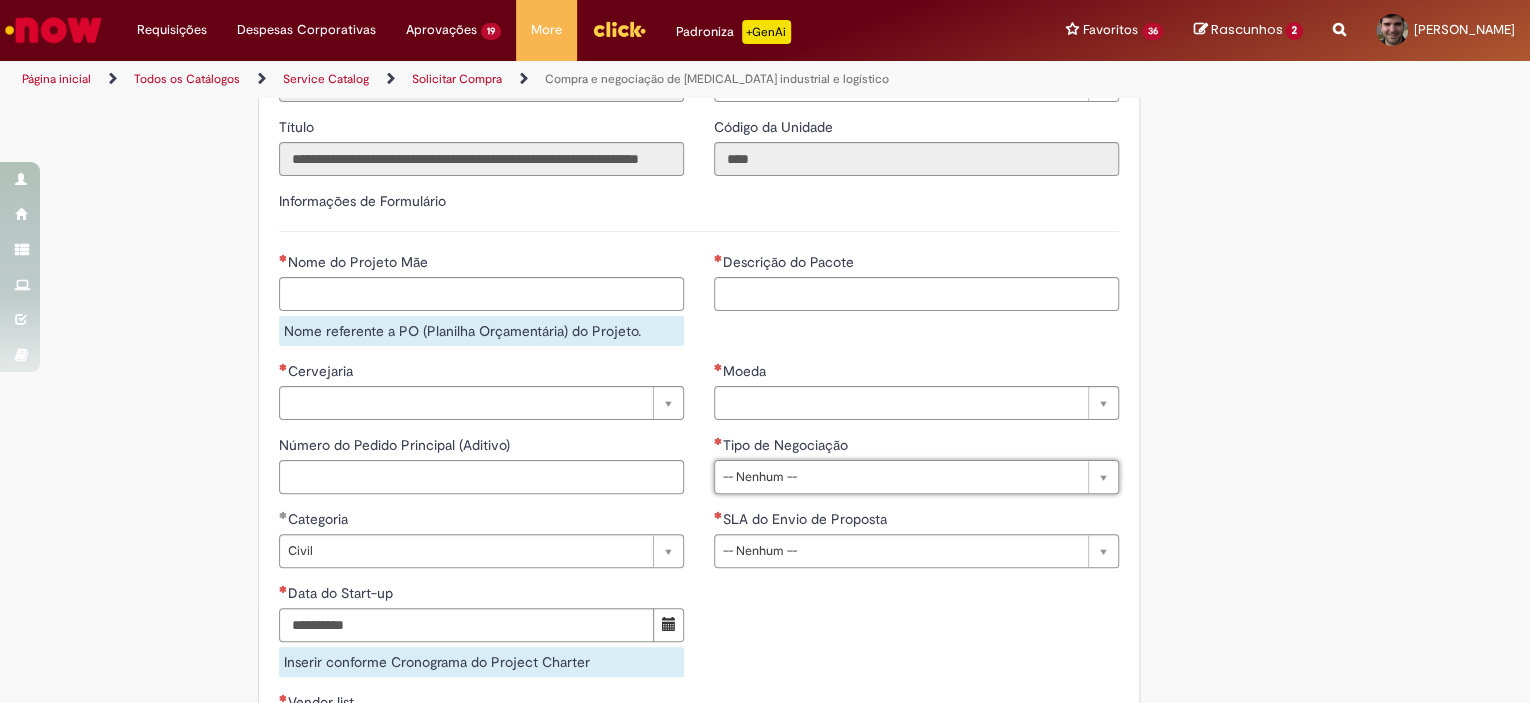click on "Incluir anexos conforme regras na descrição
Adicionar a Favoritos
Compra e negociação de [MEDICAL_DATA] industrial e logístico
Oferta para solicitação de negociação [MEDICAL_DATA] - Indiretos
Chamado voltado para demandas de concorrências de [MEDICAL_DATA] Industrial, nas categorias de  Obra Civil, Packaging, Processos, Meio Ambiente, Utilidades e Elétrica, Montagem Industrial, Overhaul e Upholding.
Todos os campos marcados com  *  são obrigatórios.
Para iniciar o chamado é  primordial  anexar o  Vendor list , com nome e contato dos fornecedores, o  Budget  para contratação e o  Edital Técnico  do projeto. OBS 1: Para projetos com Budget acima de USD 500.000, faz-se necessário a inclusão do GTS. OBS 2: Ao digitar o Budget, não colocar ponto entre centenas.
EXCEÇÕES
Para chamado com fornecedor exclusivo
Para chamado Urgente
ADITIVO" at bounding box center (765, 177) 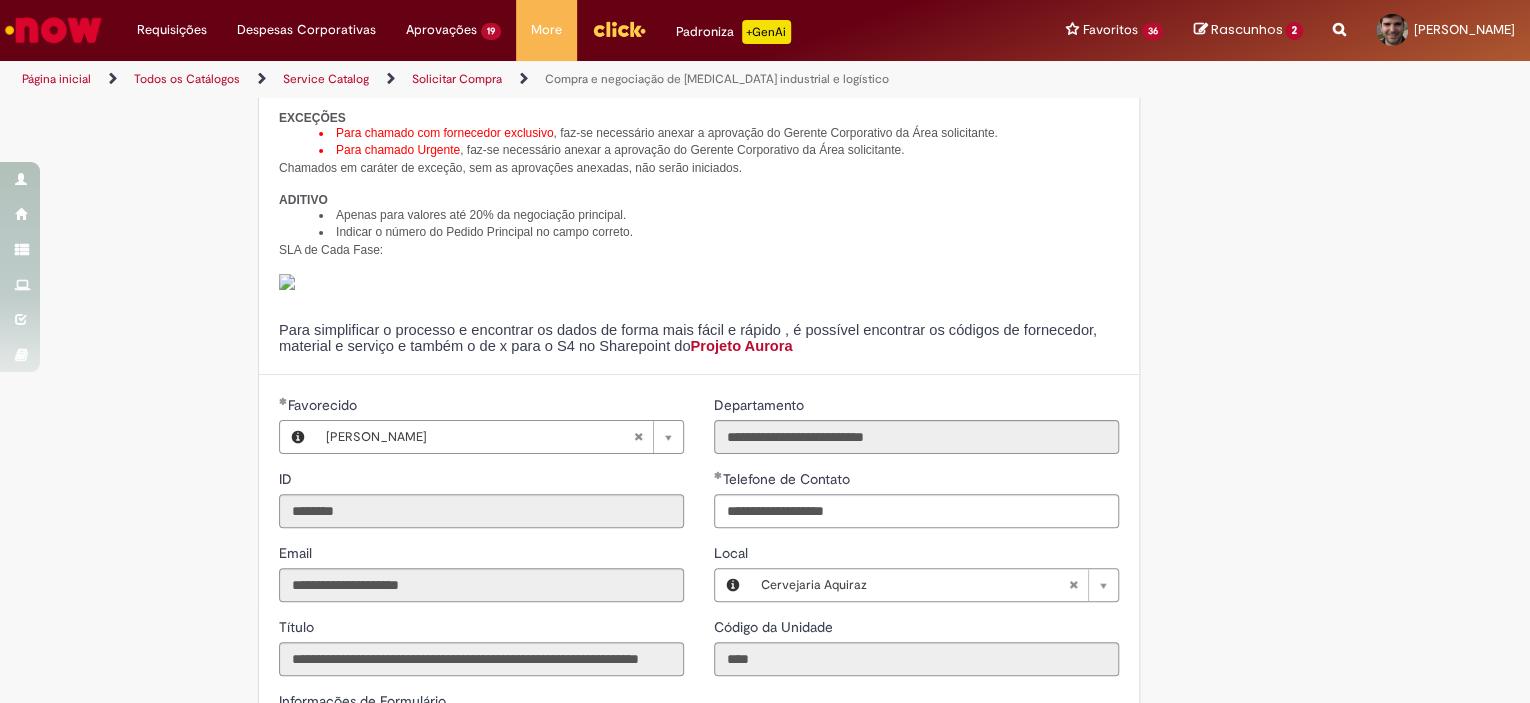 scroll, scrollTop: 0, scrollLeft: 0, axis: both 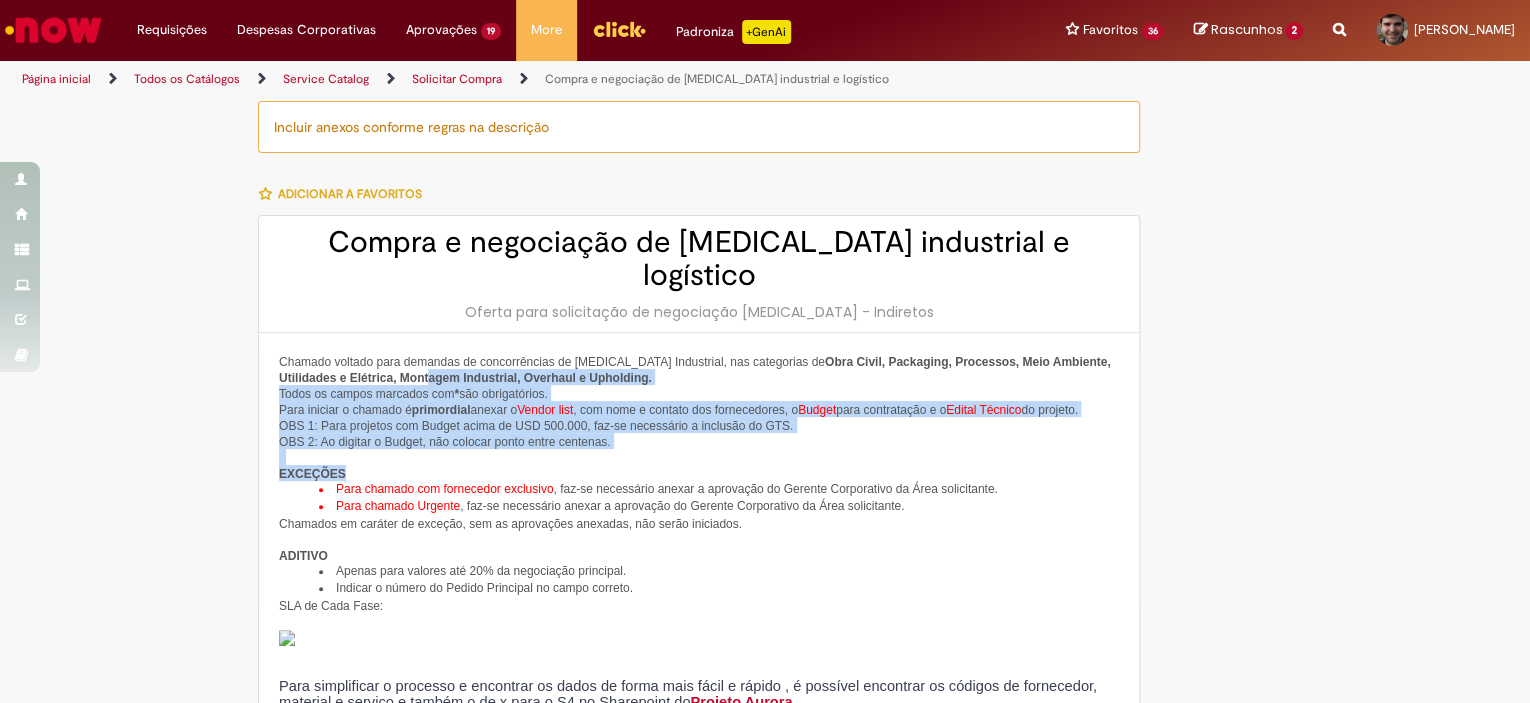 drag, startPoint x: 348, startPoint y: 346, endPoint x: 636, endPoint y: 451, distance: 306.54364 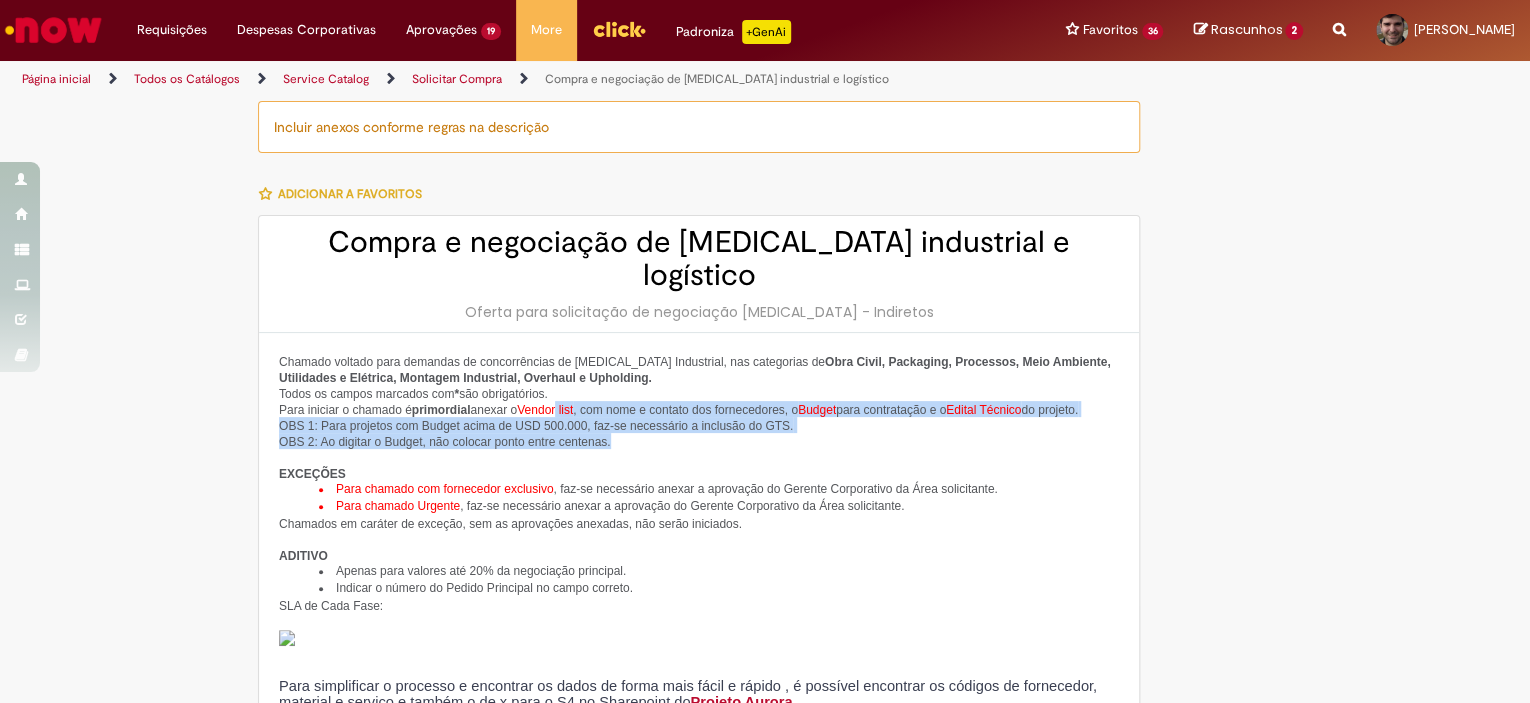drag, startPoint x: 581, startPoint y: 382, endPoint x: 798, endPoint y: 411, distance: 218.92921 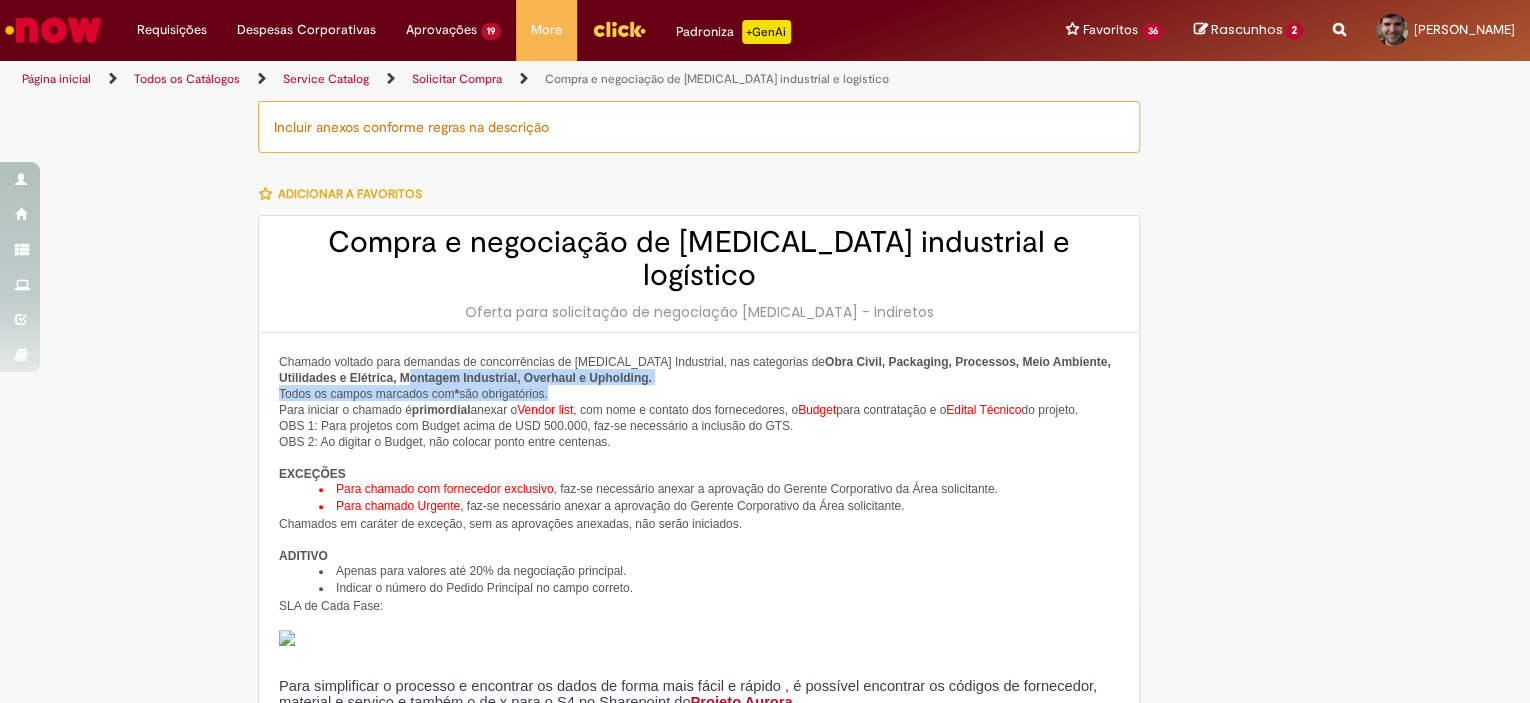 drag, startPoint x: 324, startPoint y: 338, endPoint x: 861, endPoint y: 416, distance: 542.63525 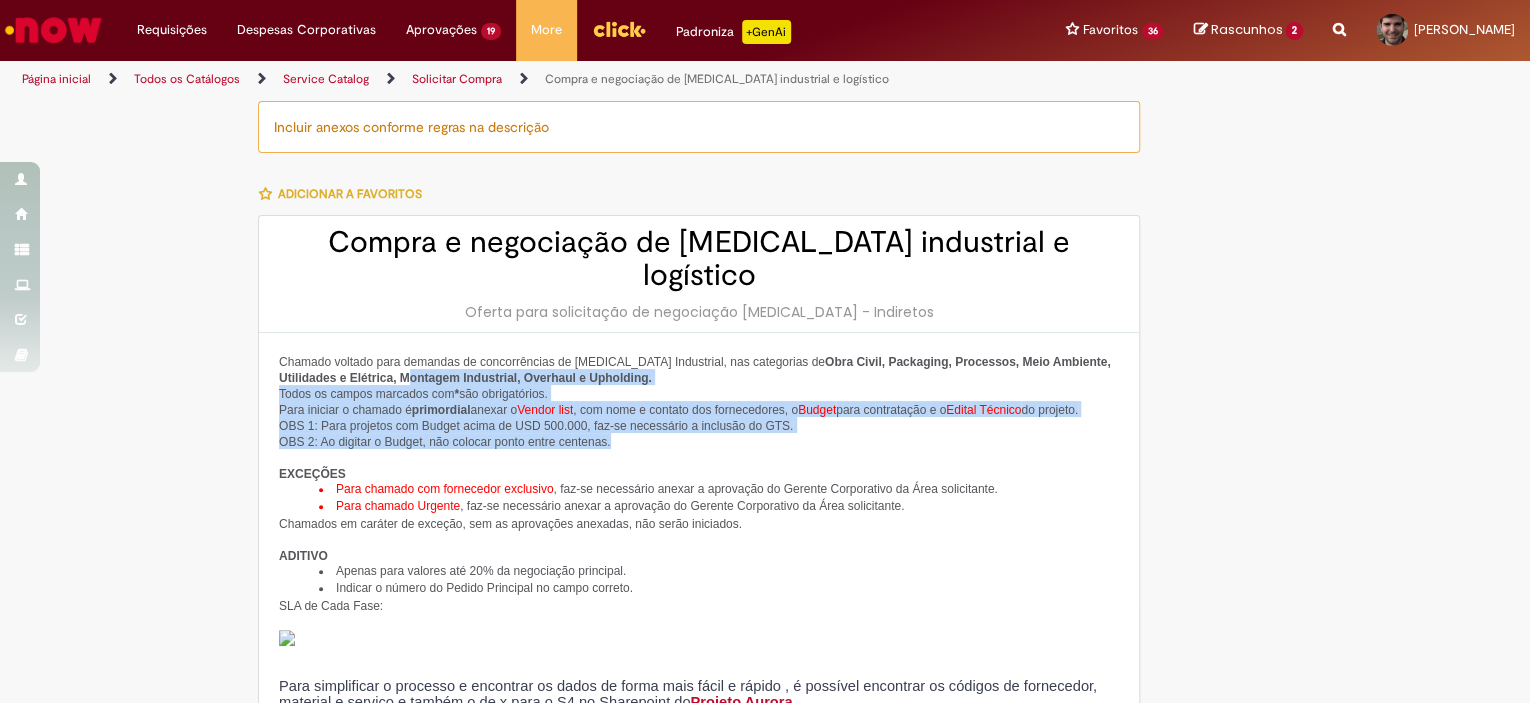 click on "Para iniciar o chamado é  primordial  anexar o  Vendor list , com nome e contato dos fornecedores, o  Budget  para contratação e o  Edital Técnico  do projeto. OBS 1: Para projetos com Budget acima de USD 500.000, faz-se necessário a inclusão do GTS. OBS 2: Ao digitar o Budget, não colocar ponto entre centenas." at bounding box center [699, 425] 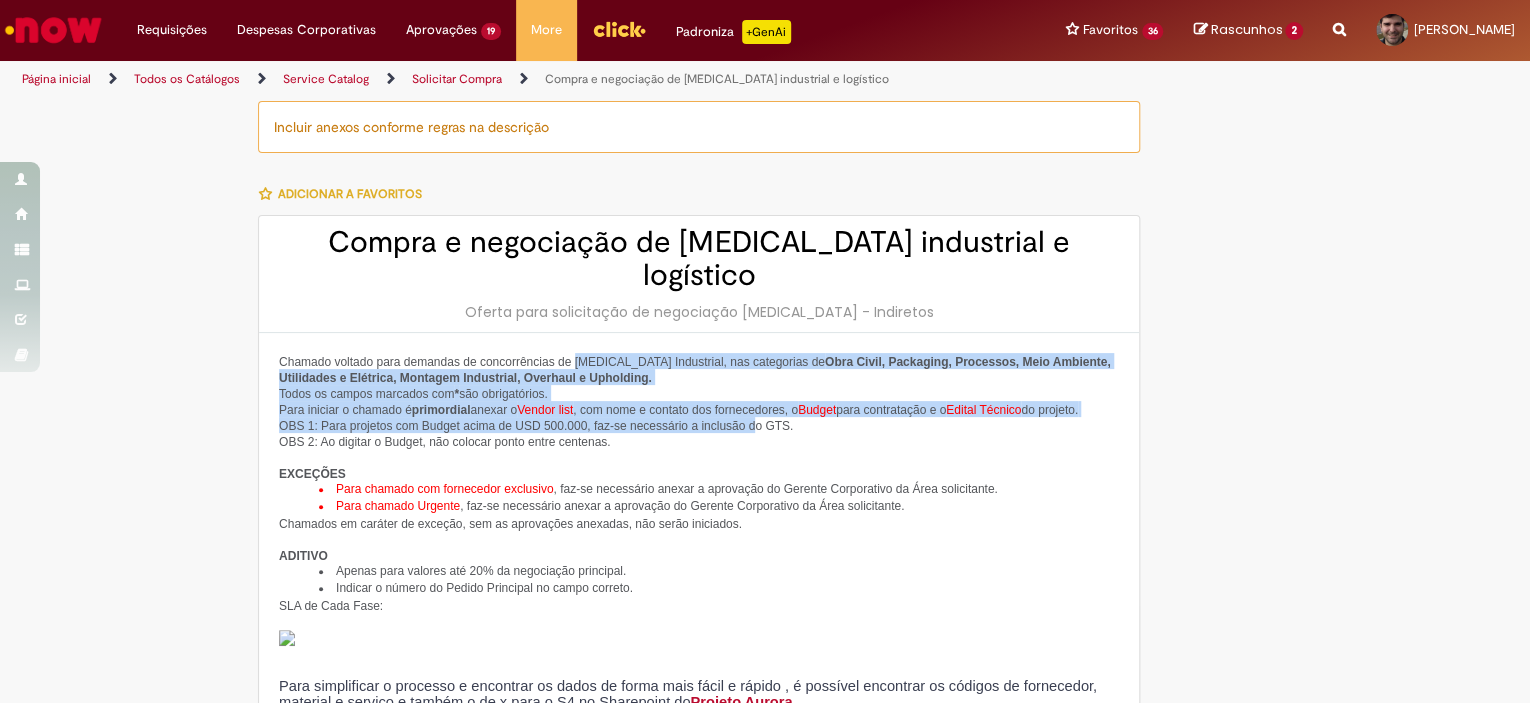 drag, startPoint x: 563, startPoint y: 311, endPoint x: 768, endPoint y: 427, distance: 235.54405 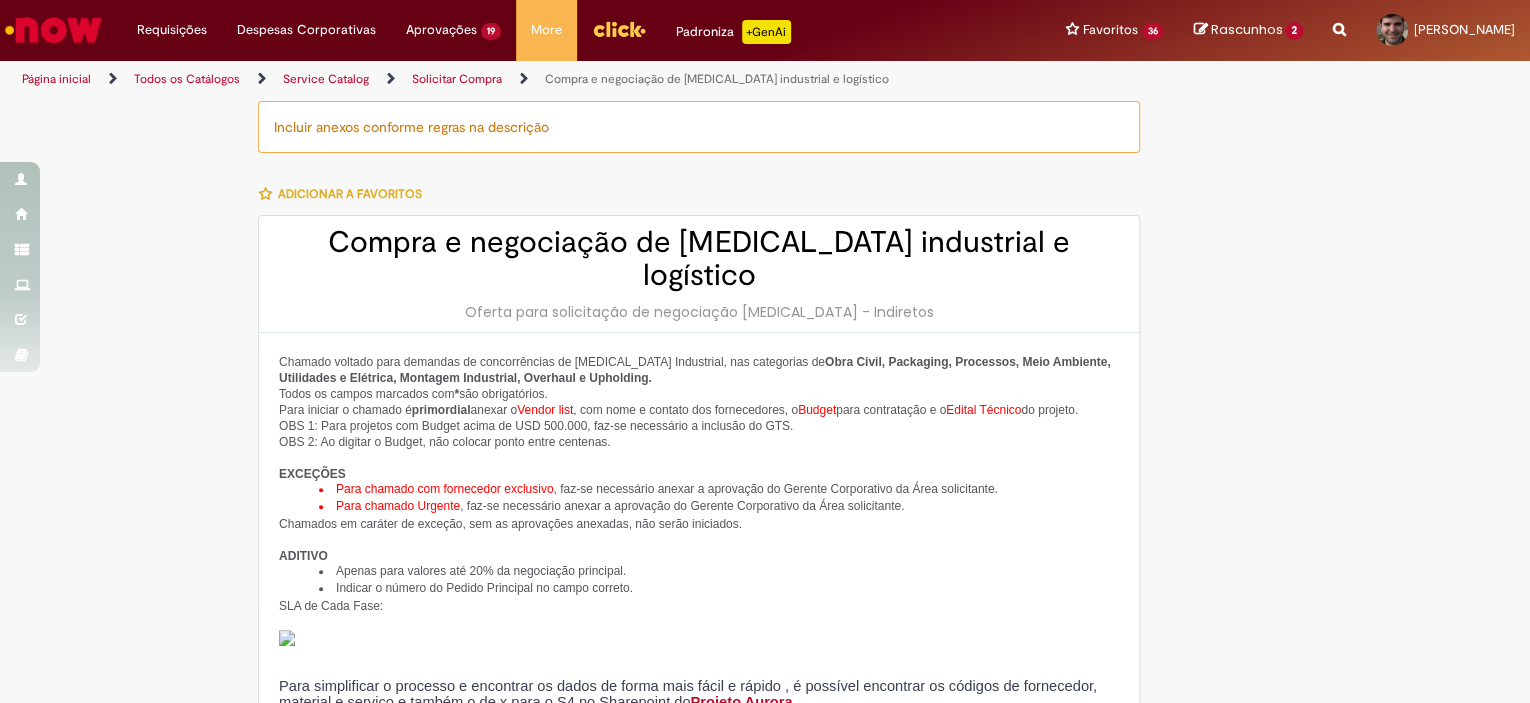click at bounding box center (699, 457) 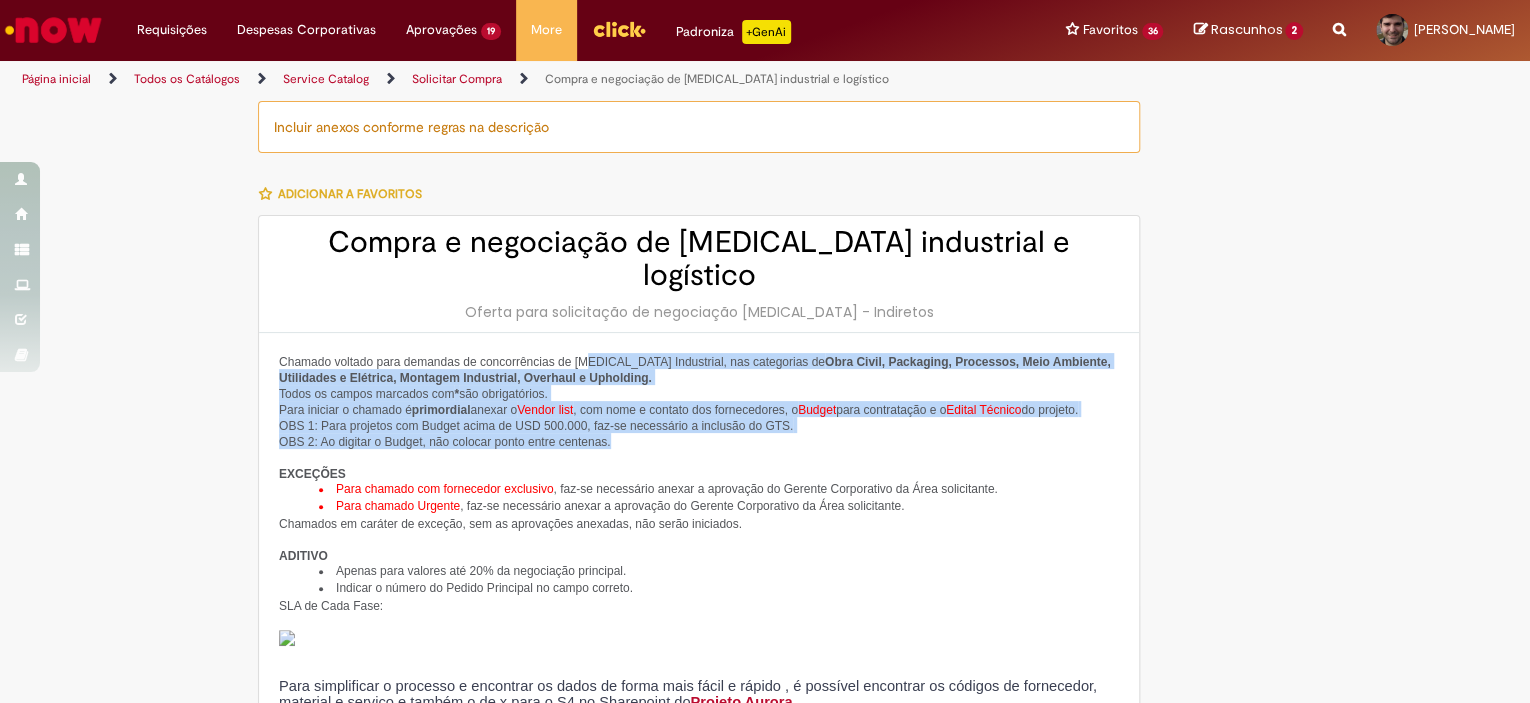 drag, startPoint x: 586, startPoint y: 316, endPoint x: 796, endPoint y: 427, distance: 237.53105 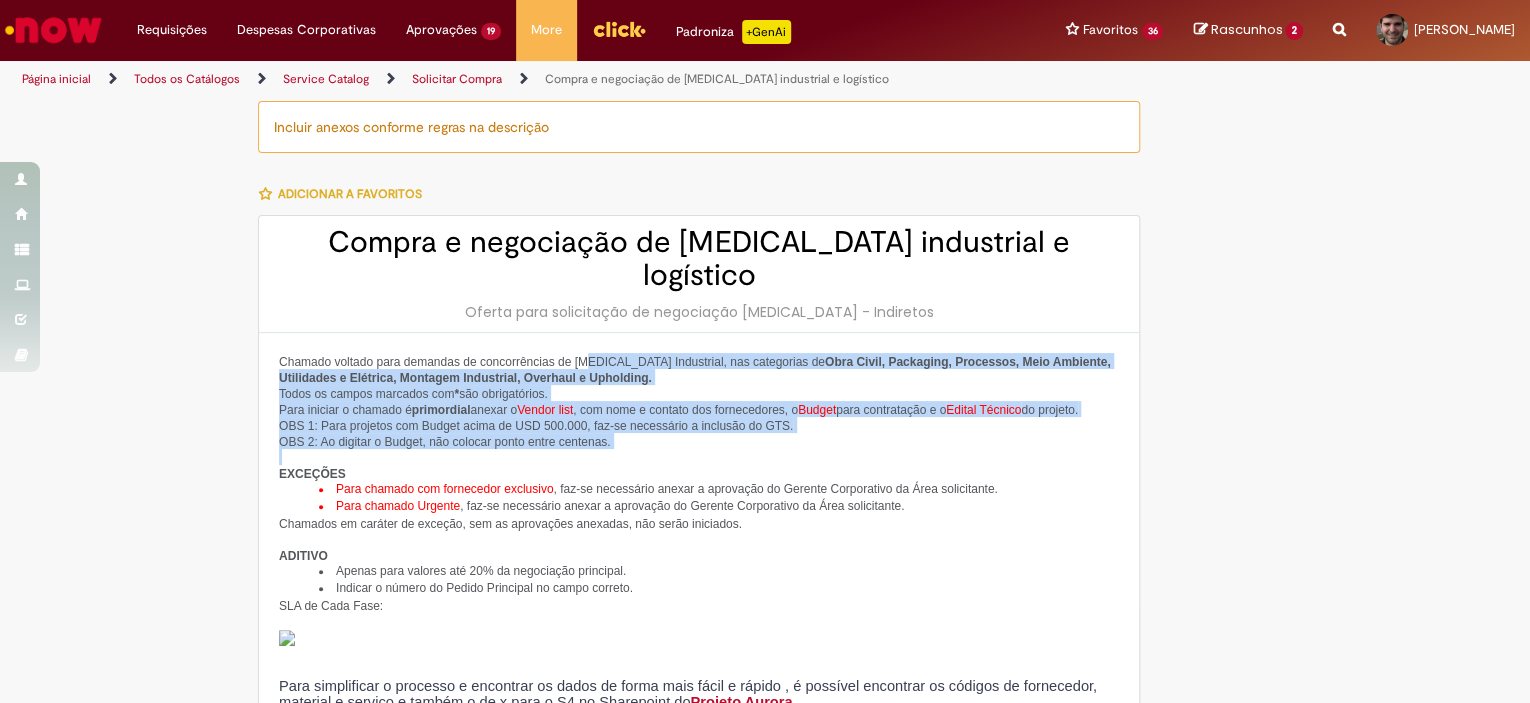 click at bounding box center (699, 457) 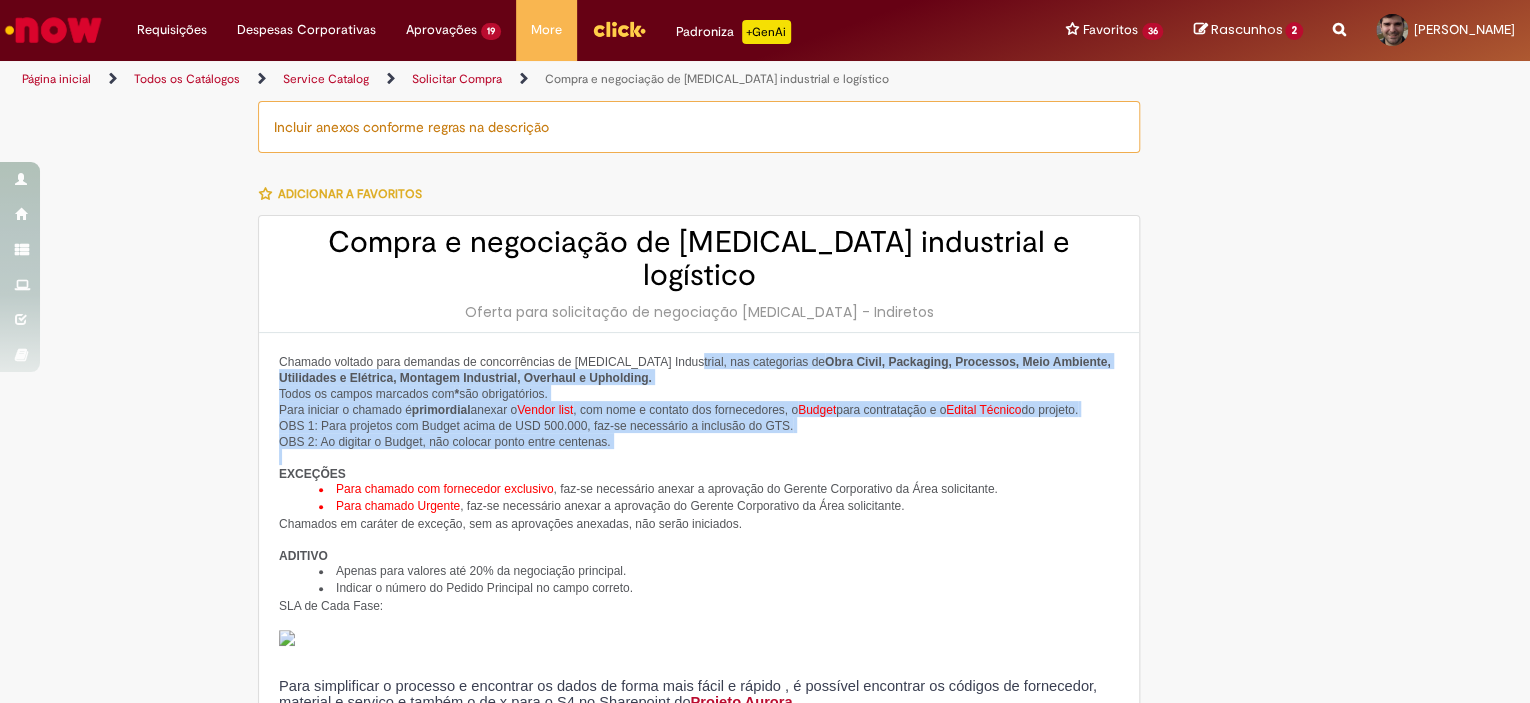 drag, startPoint x: 753, startPoint y: 388, endPoint x: 828, endPoint y: 448, distance: 96.04687 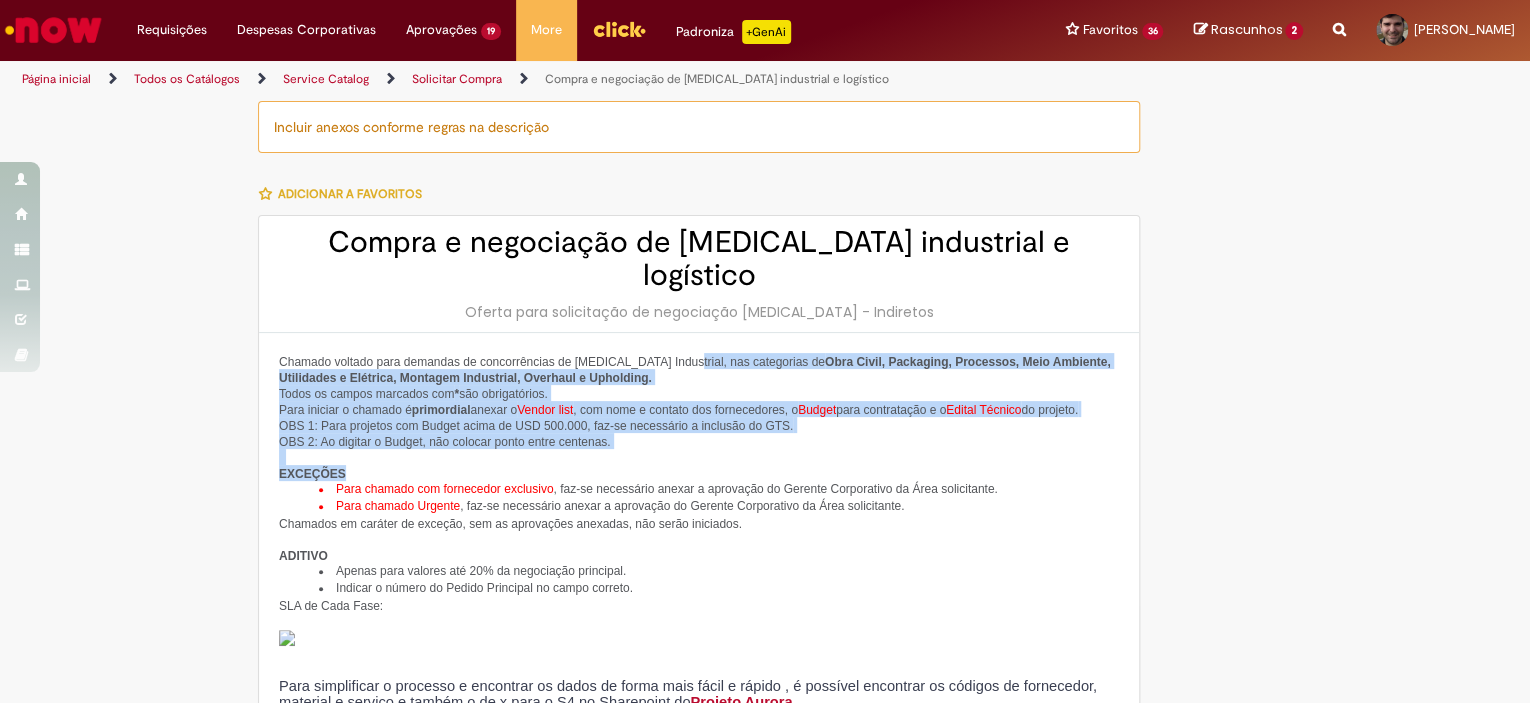 click on "EXCEÇÕES" at bounding box center (699, 473) 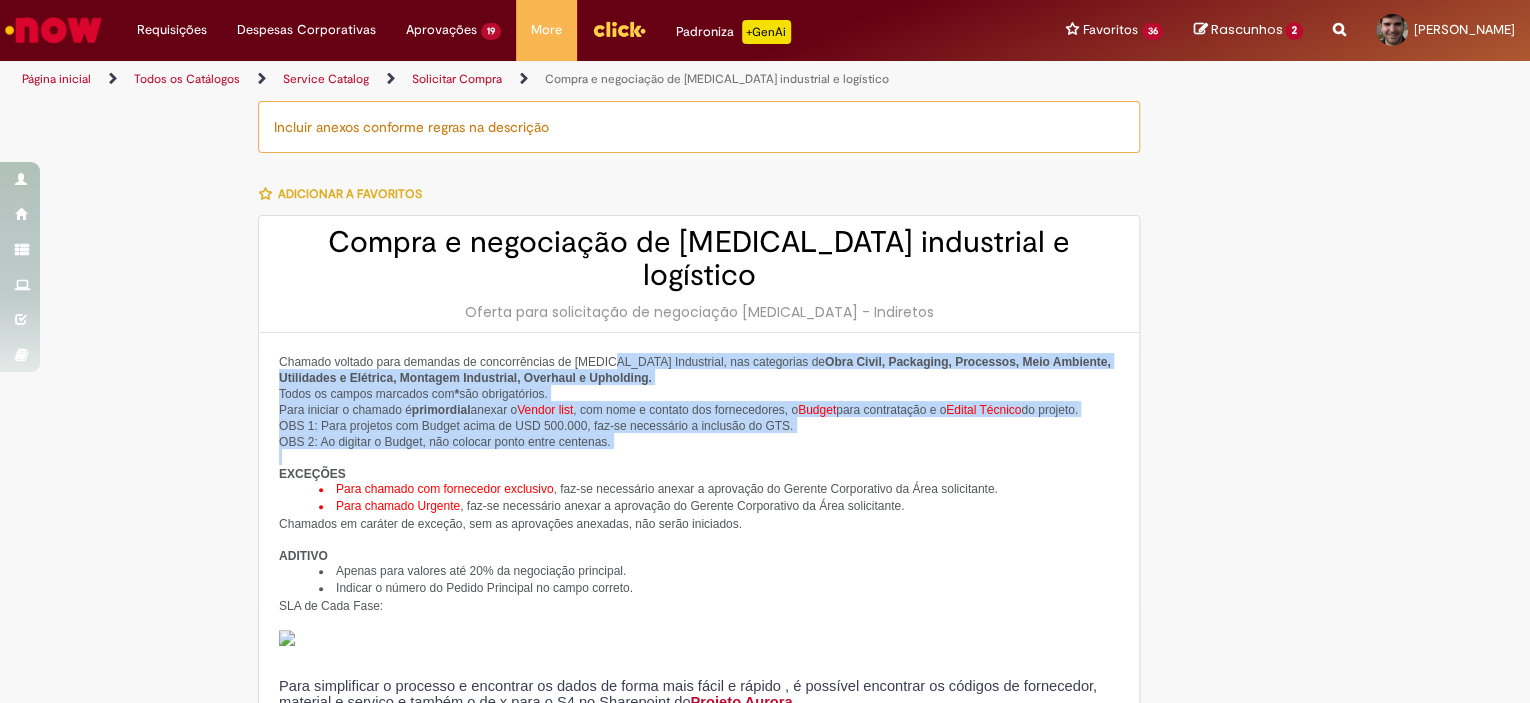 drag, startPoint x: 600, startPoint y: 319, endPoint x: 726, endPoint y: 438, distance: 173.31186 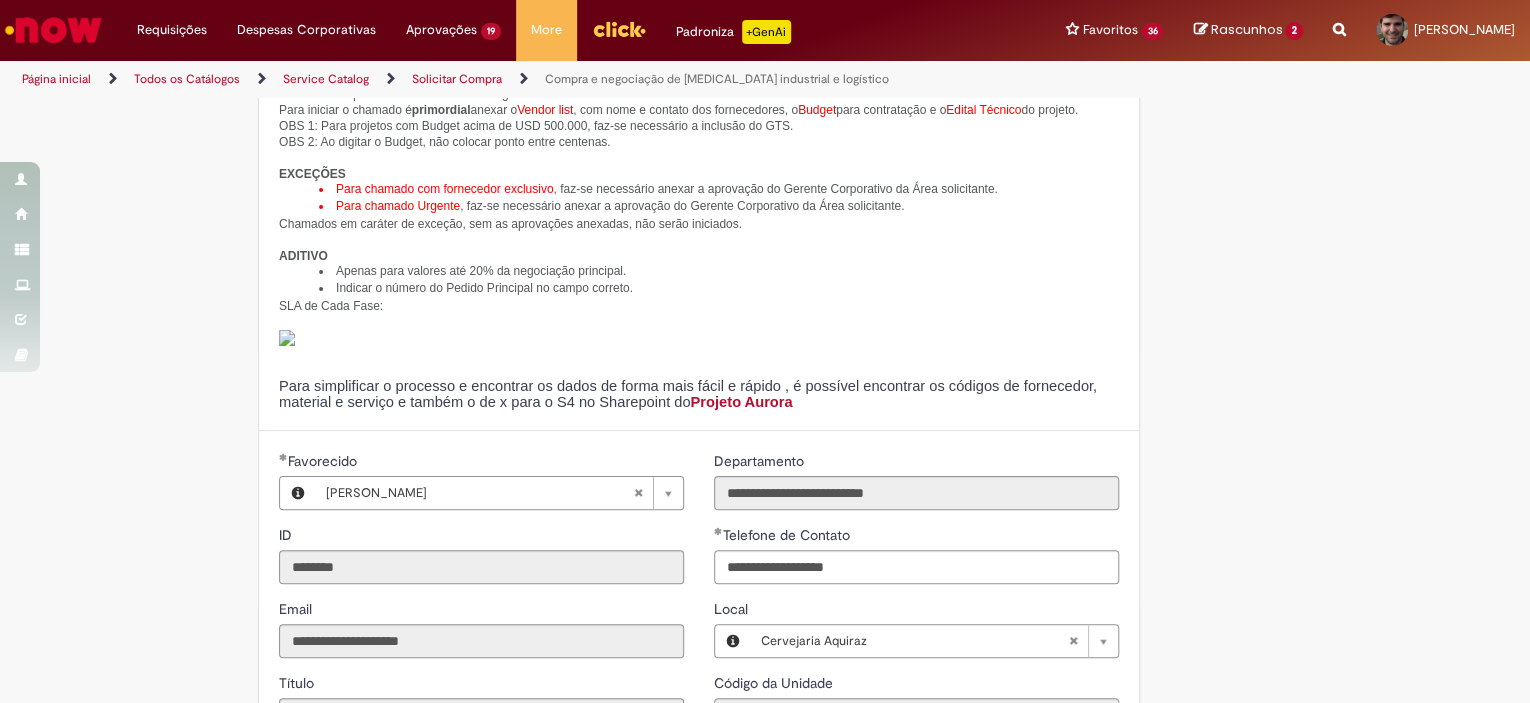 scroll, scrollTop: 100, scrollLeft: 0, axis: vertical 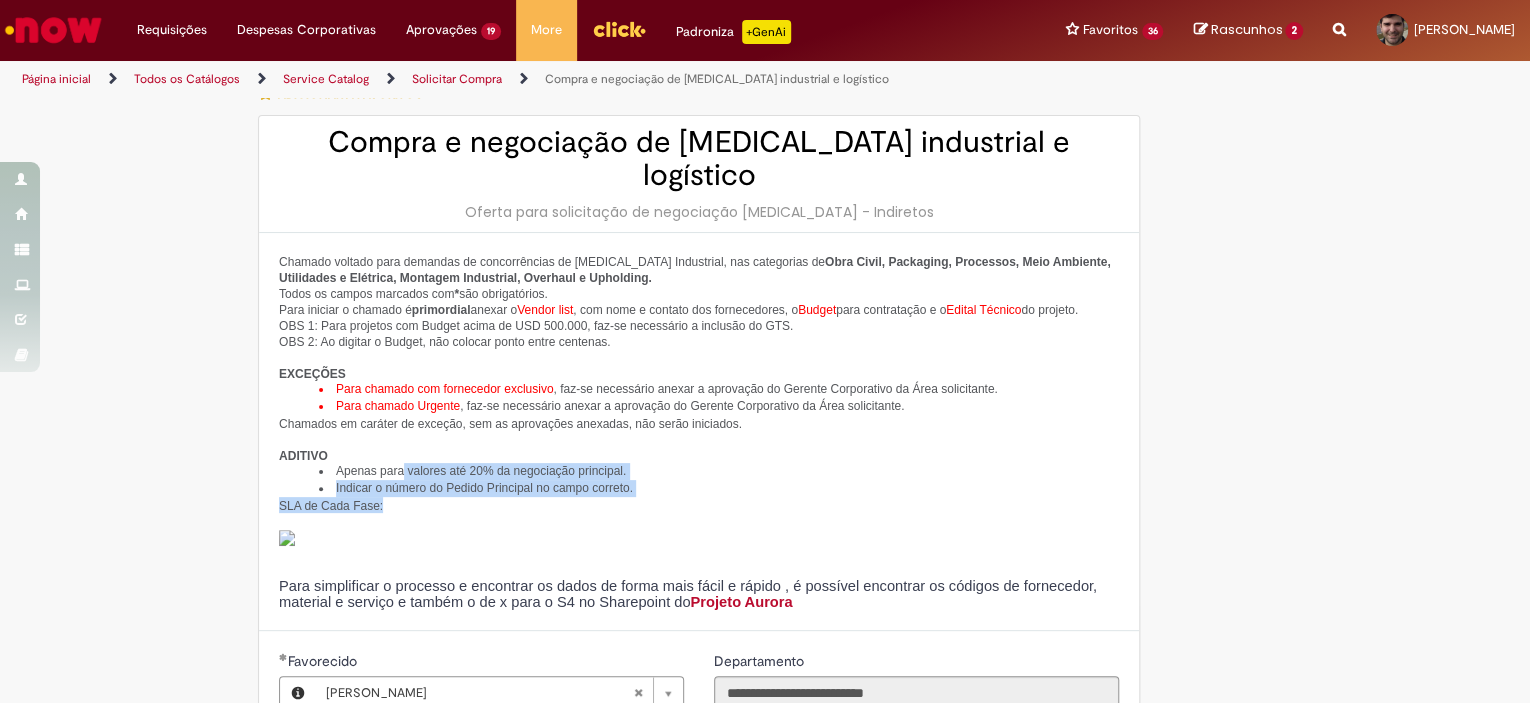 drag, startPoint x: 433, startPoint y: 471, endPoint x: 566, endPoint y: 508, distance: 138.05072 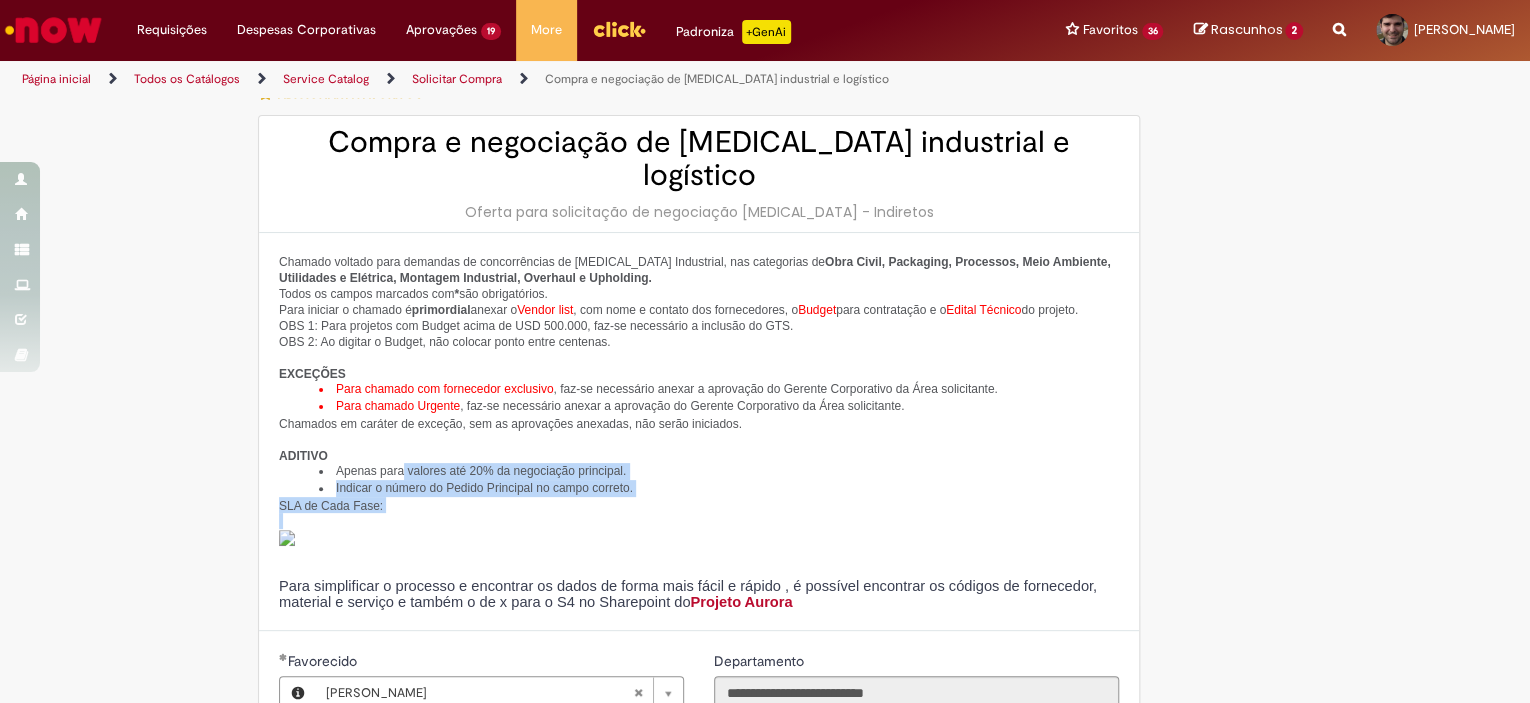 click at bounding box center [699, 521] 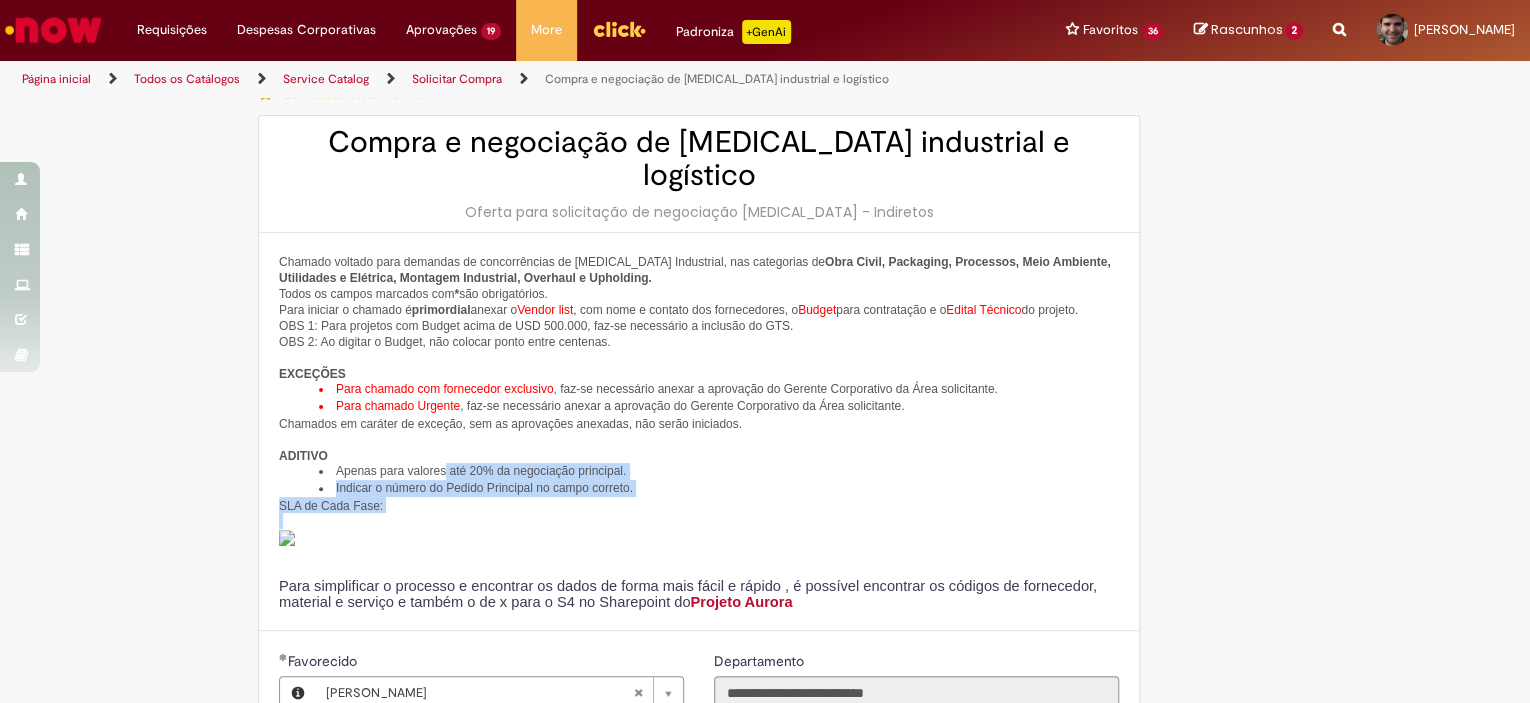 drag, startPoint x: 432, startPoint y: 459, endPoint x: 589, endPoint y: 517, distance: 167.37085 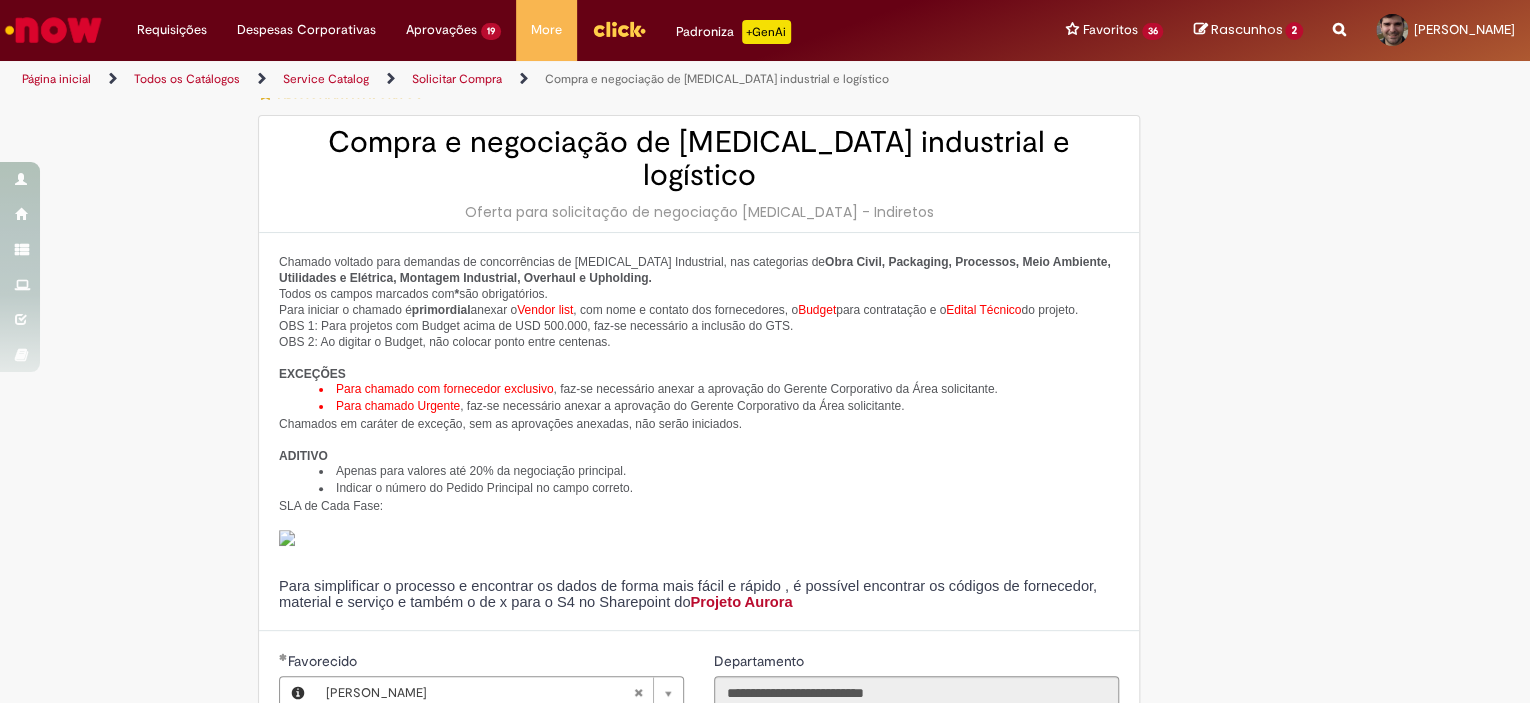 click at bounding box center [699, 537] 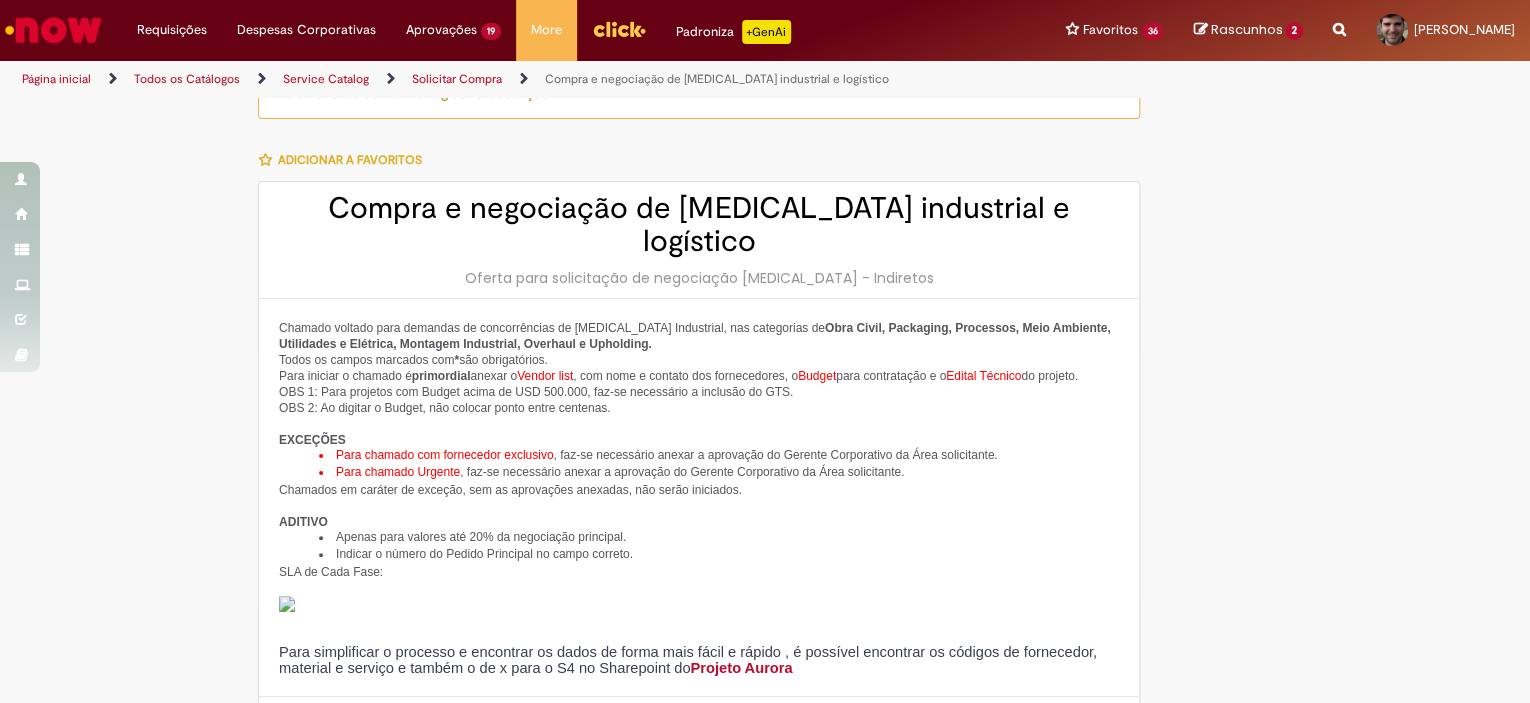 scroll, scrollTop: 0, scrollLeft: 0, axis: both 